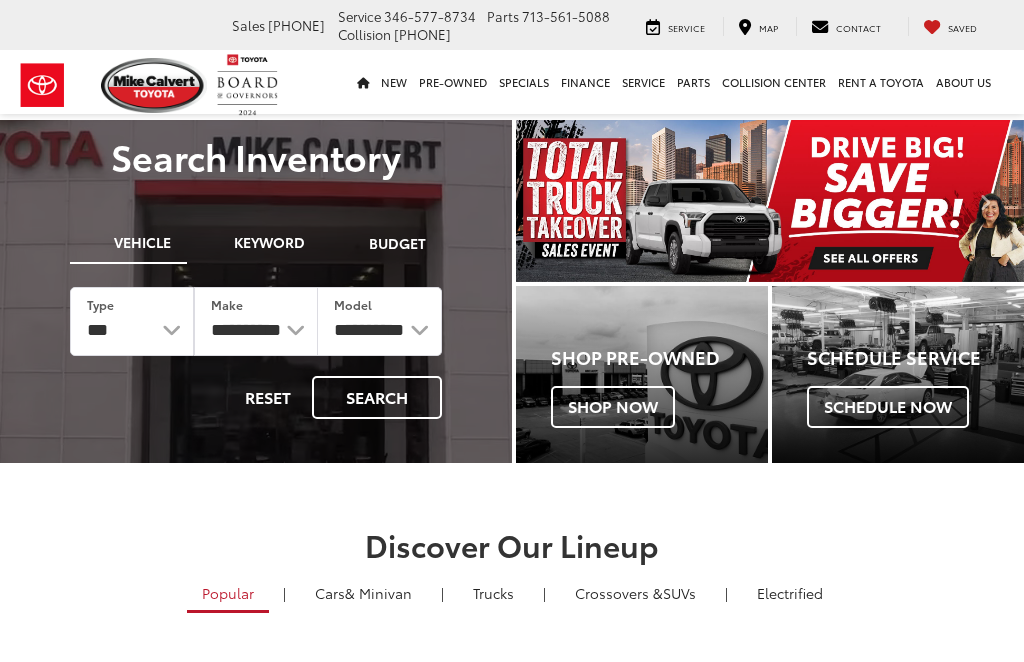 scroll, scrollTop: 0, scrollLeft: 0, axis: both 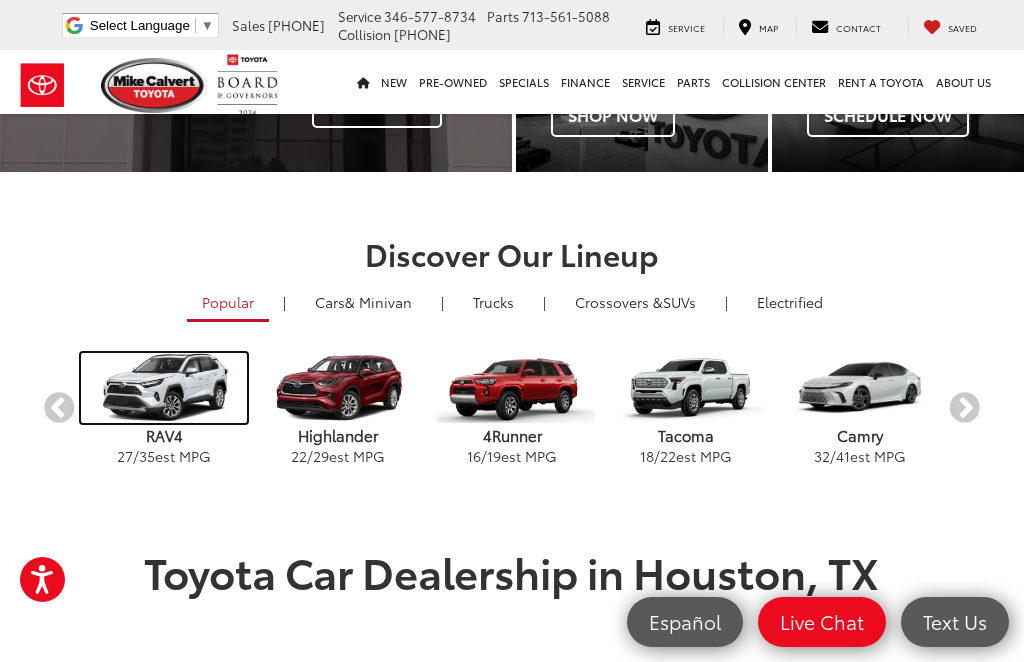 click at bounding box center (163, 388) 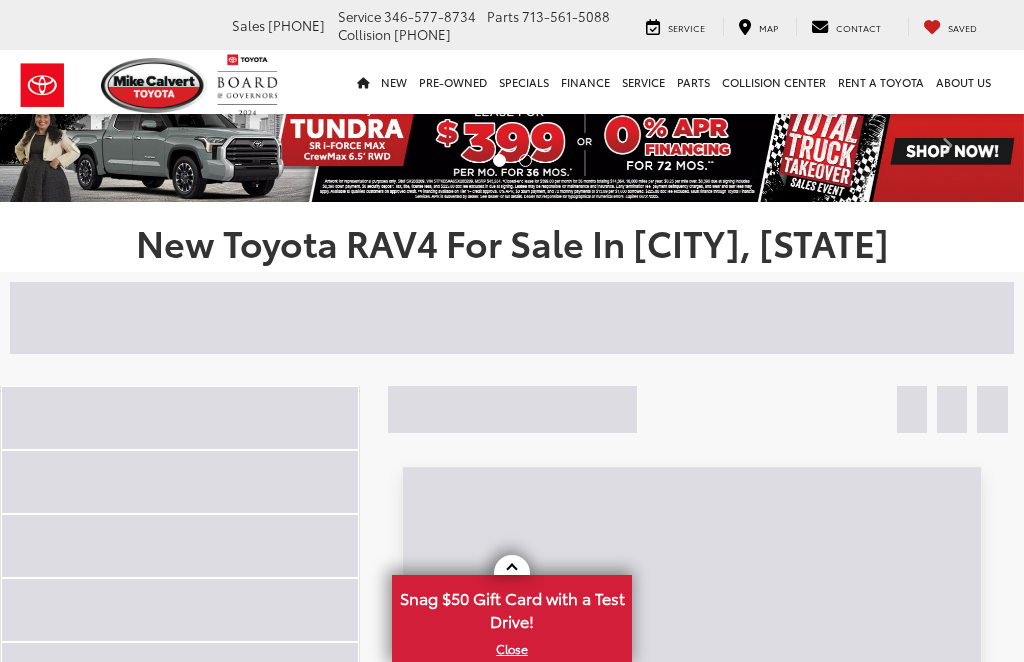 scroll, scrollTop: 0, scrollLeft: 0, axis: both 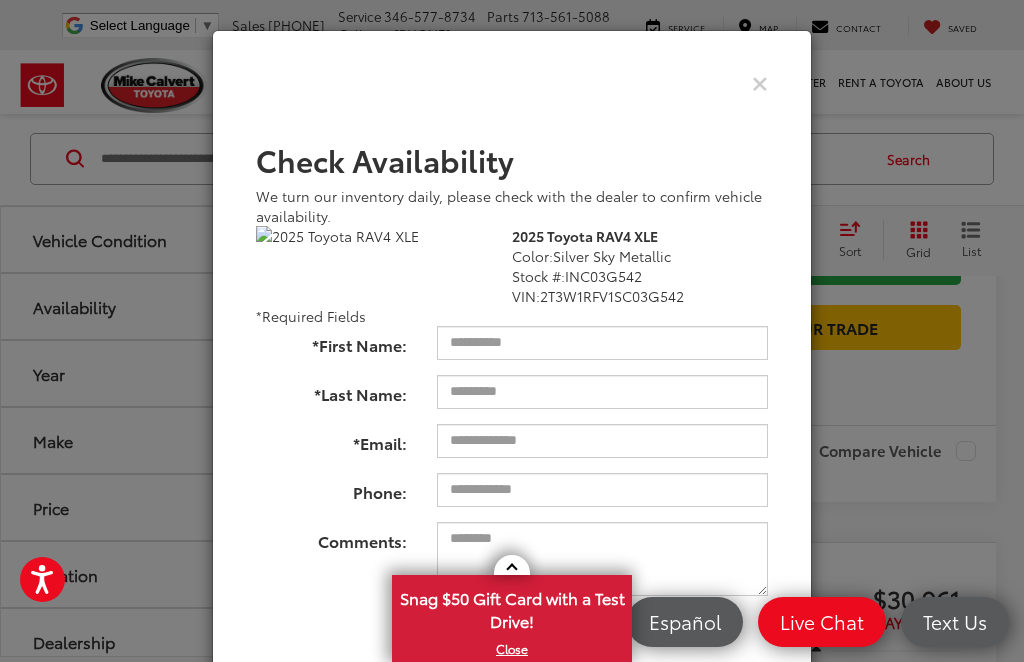 click at bounding box center [760, 82] 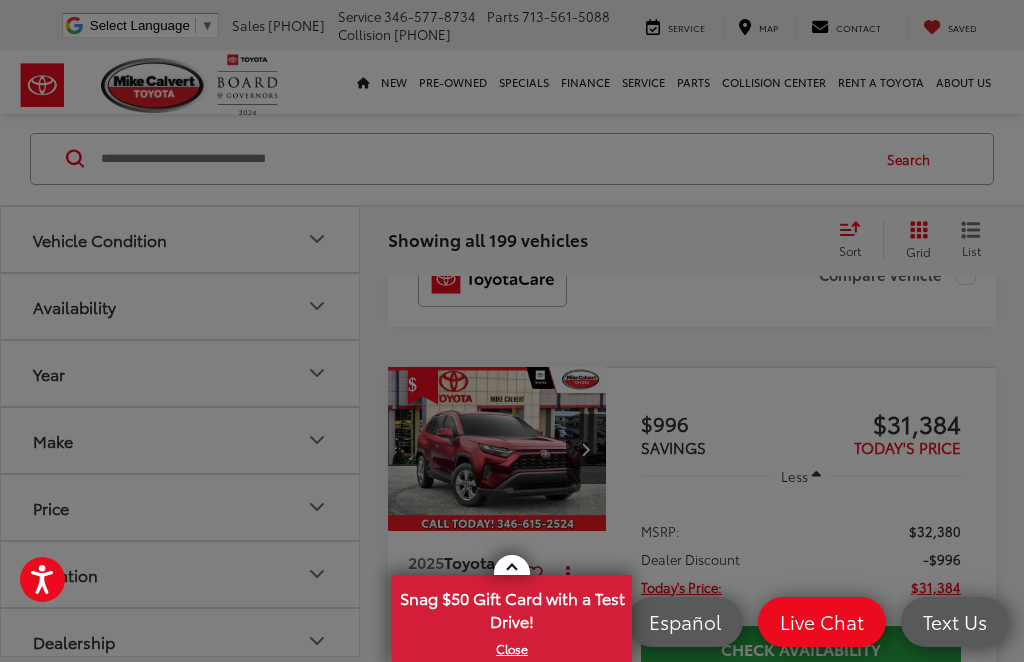scroll, scrollTop: 2550, scrollLeft: 0, axis: vertical 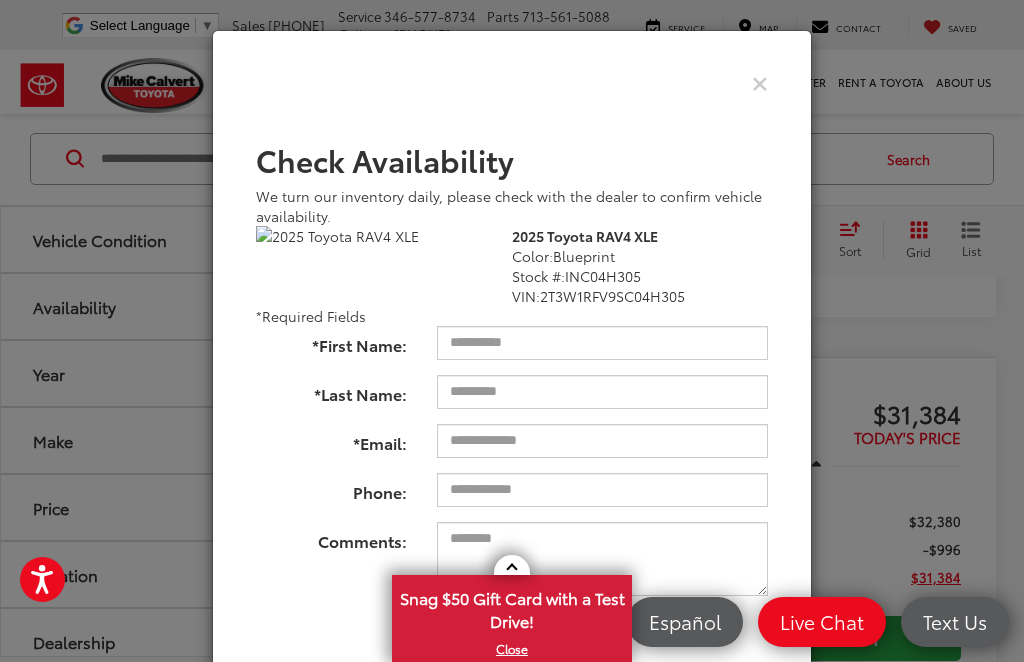 click at bounding box center [760, 82] 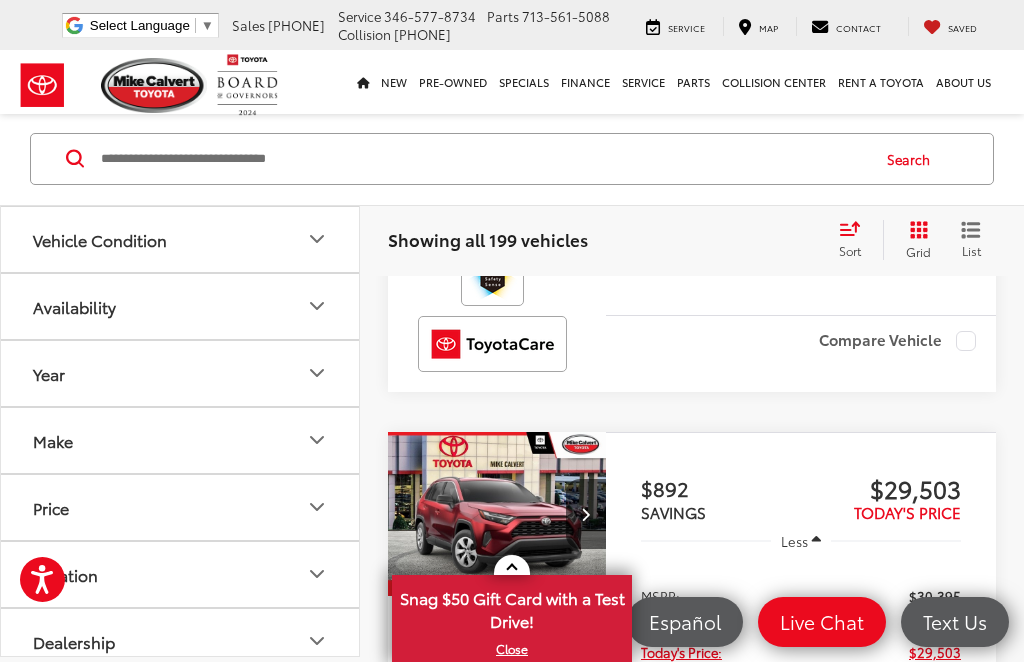 scroll, scrollTop: 3093, scrollLeft: 0, axis: vertical 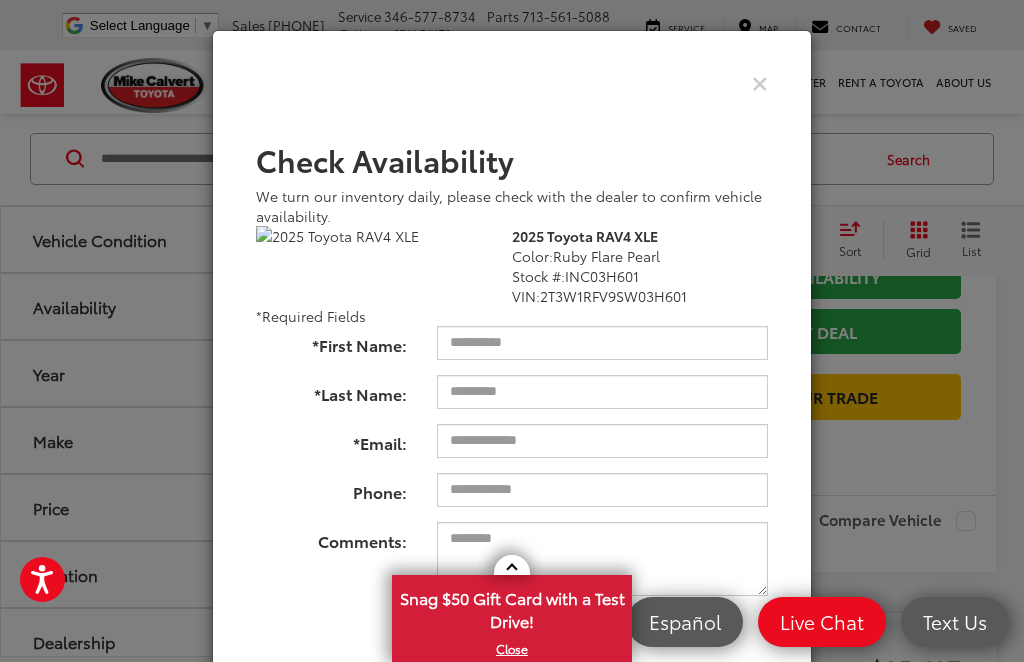 click at bounding box center (760, 82) 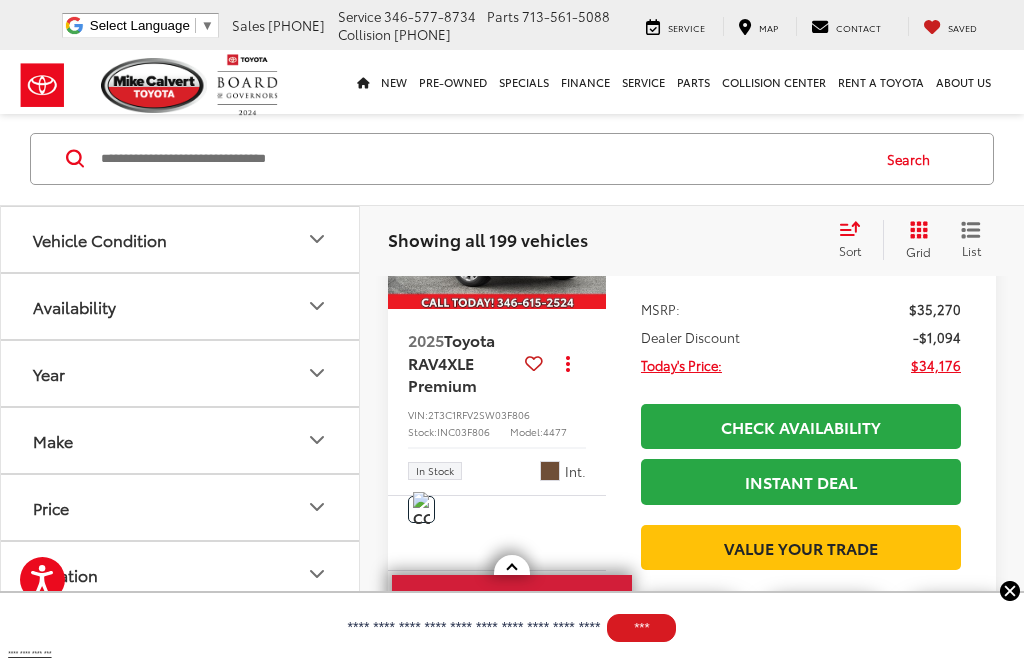 scroll, scrollTop: 913, scrollLeft: 0, axis: vertical 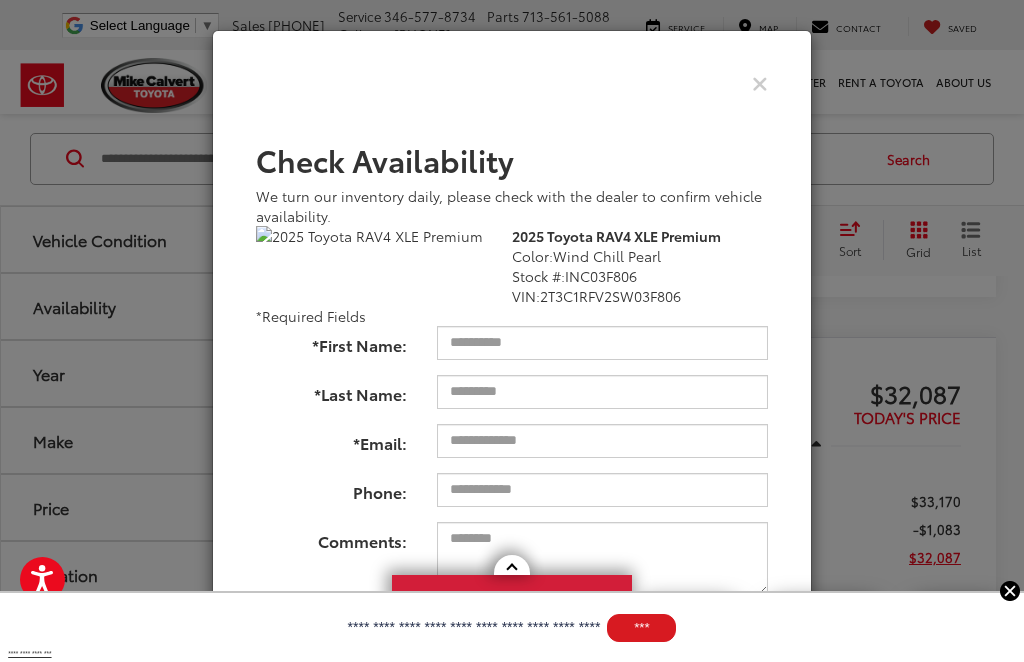 click at bounding box center (760, 82) 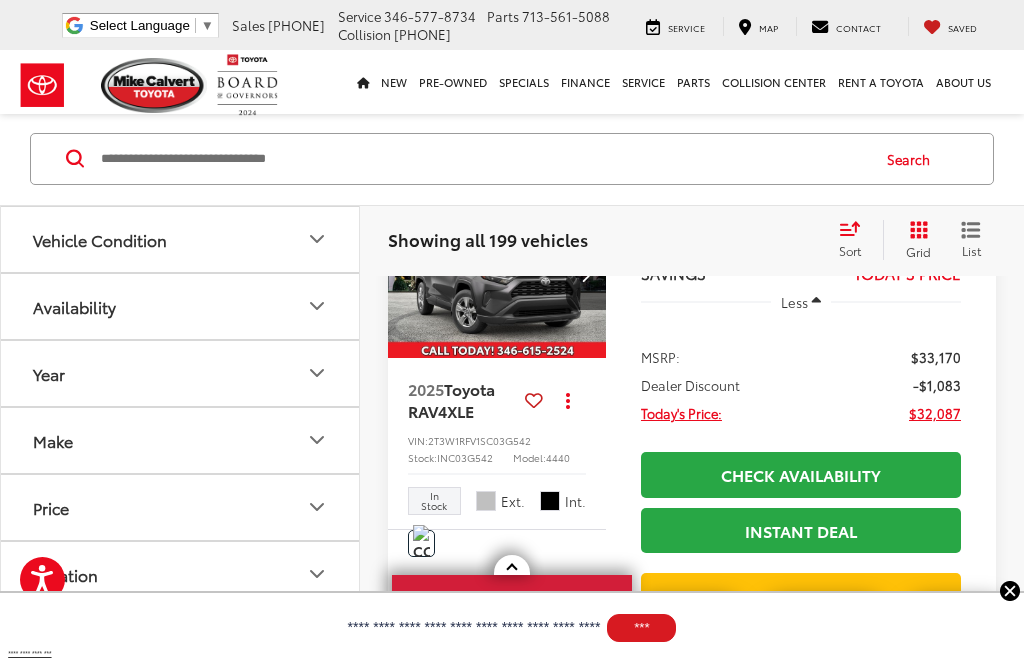 scroll, scrollTop: 1478, scrollLeft: 0, axis: vertical 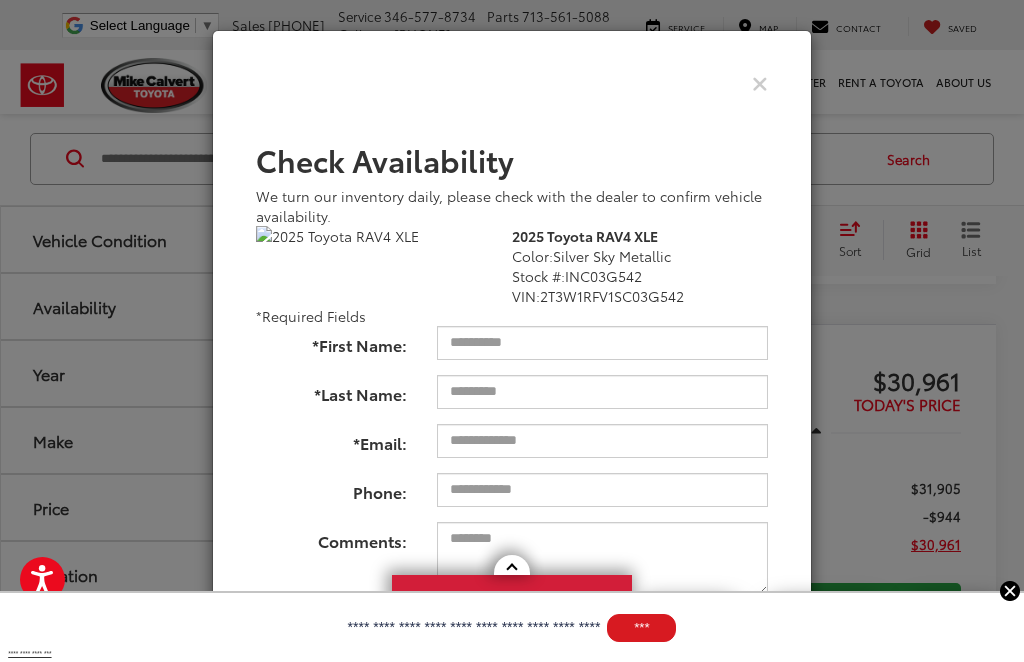click at bounding box center [760, 82] 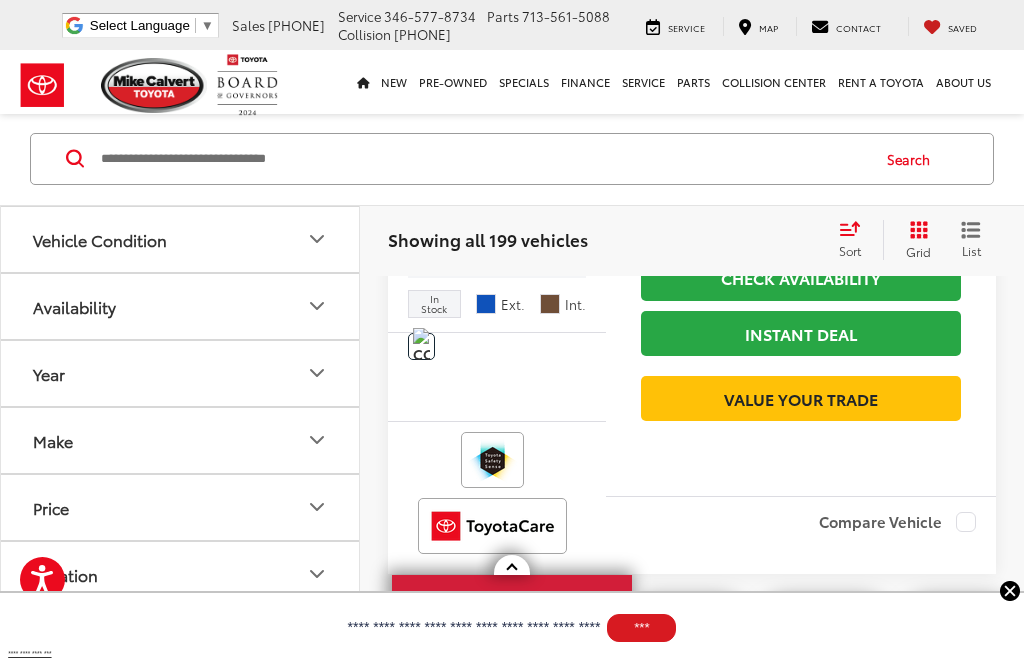 scroll, scrollTop: 2248, scrollLeft: 0, axis: vertical 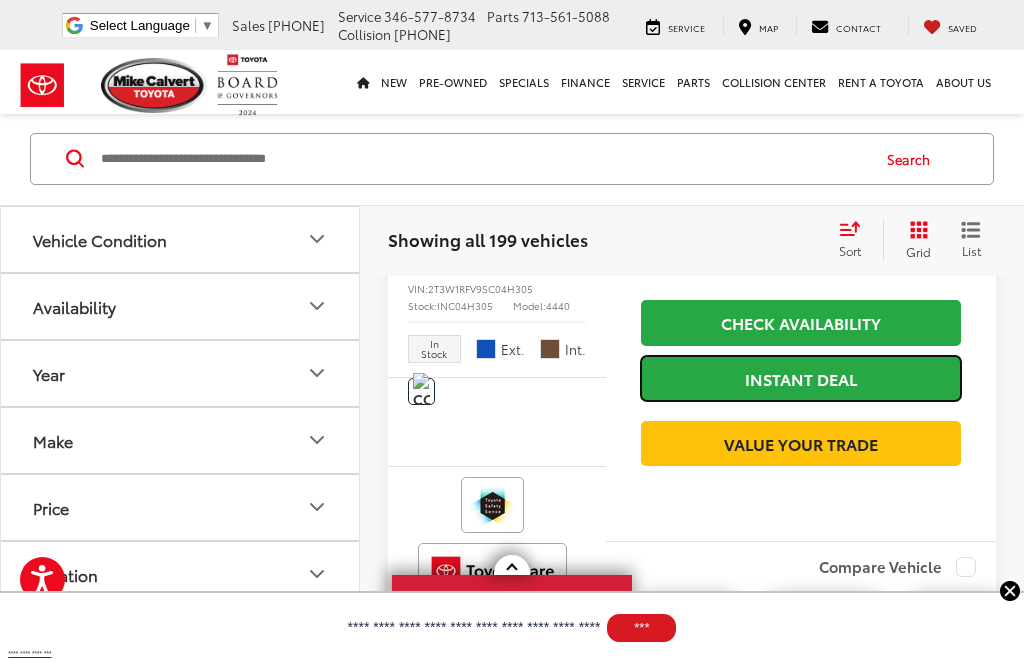 click on "Instant Deal" at bounding box center (801, 378) 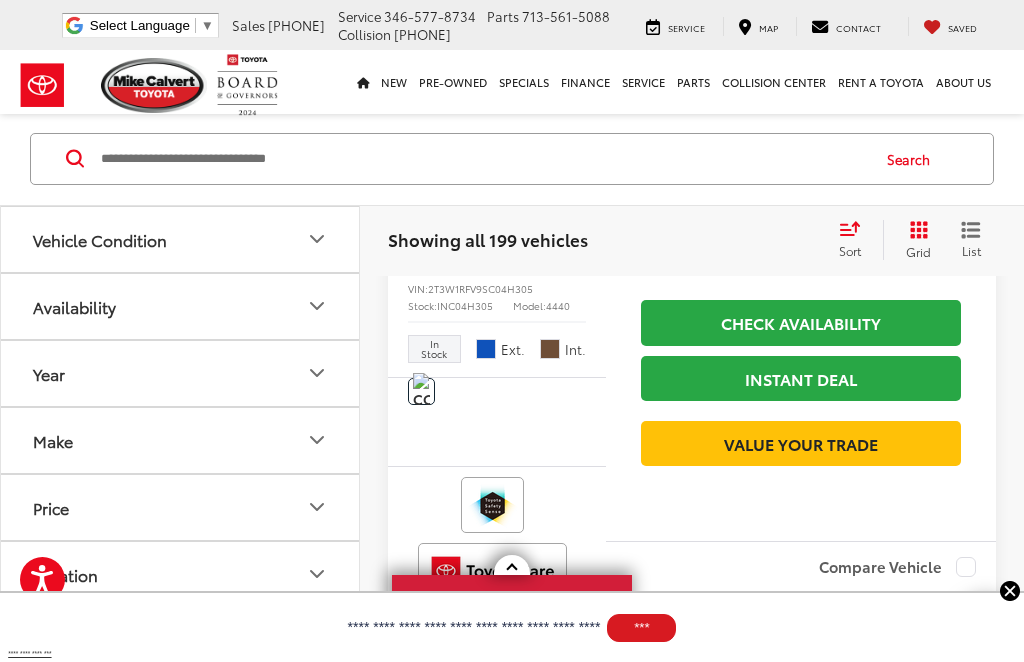 click at bounding box center (483, 159) 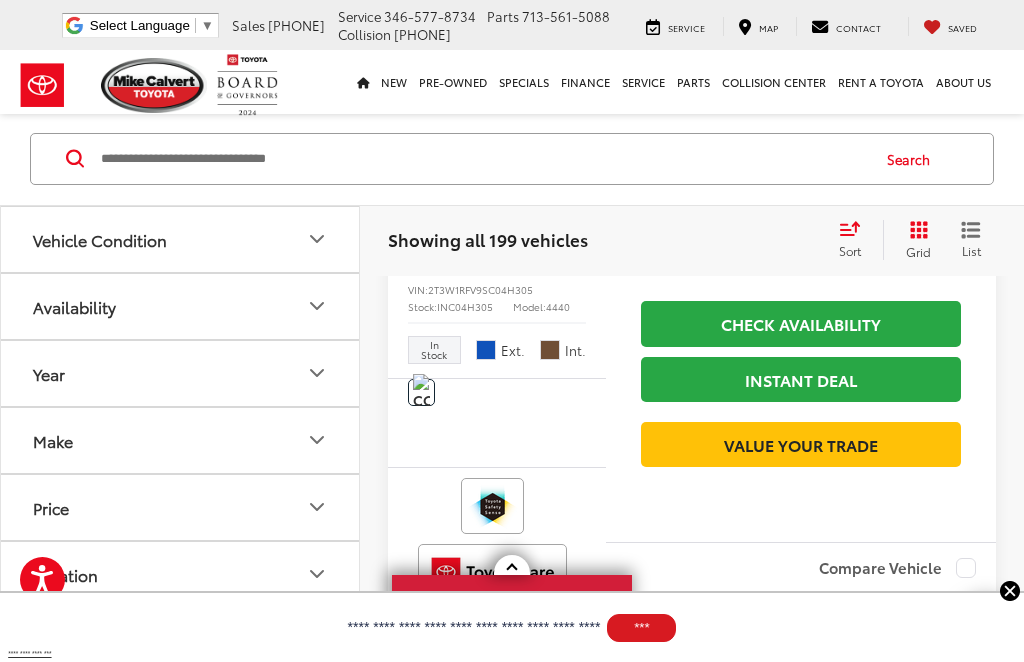 scroll, scrollTop: 2248, scrollLeft: 0, axis: vertical 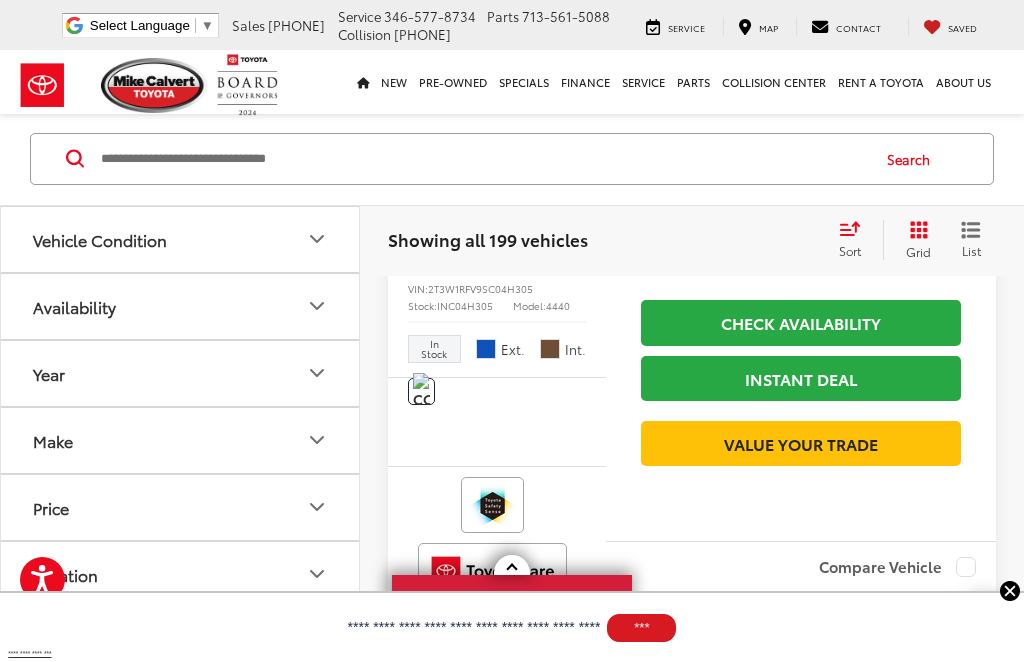 click at bounding box center [483, 159] 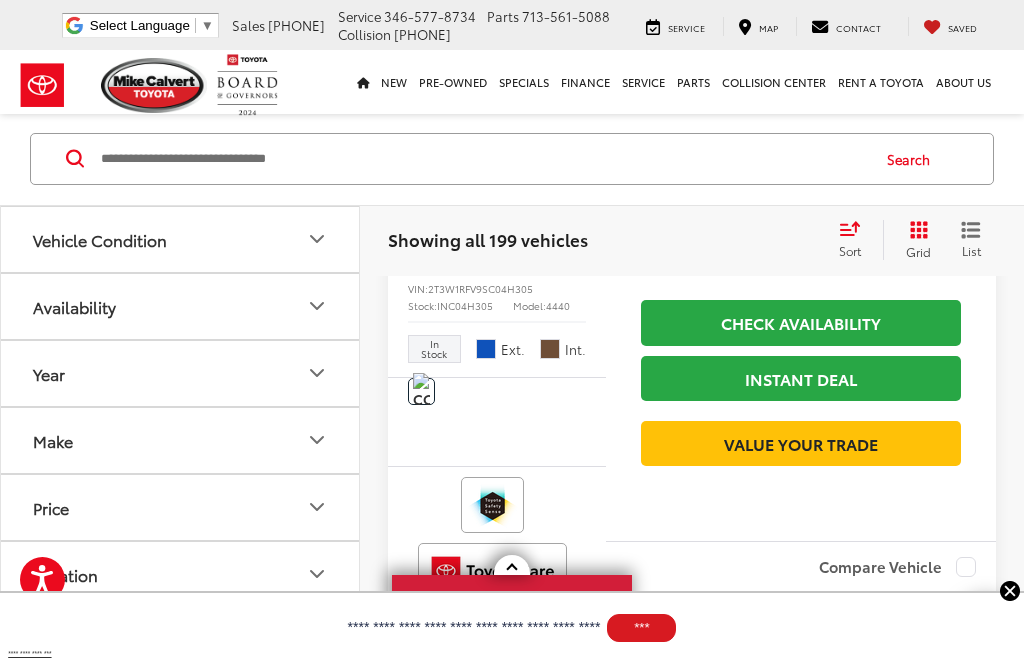 scroll, scrollTop: 2247, scrollLeft: 0, axis: vertical 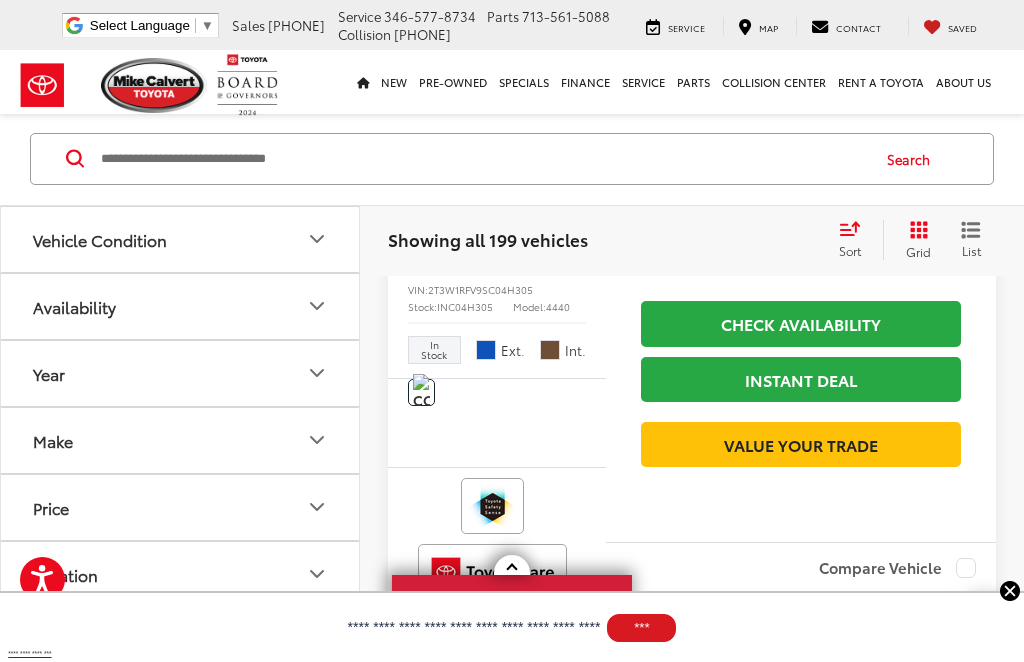 click at bounding box center (483, 159) 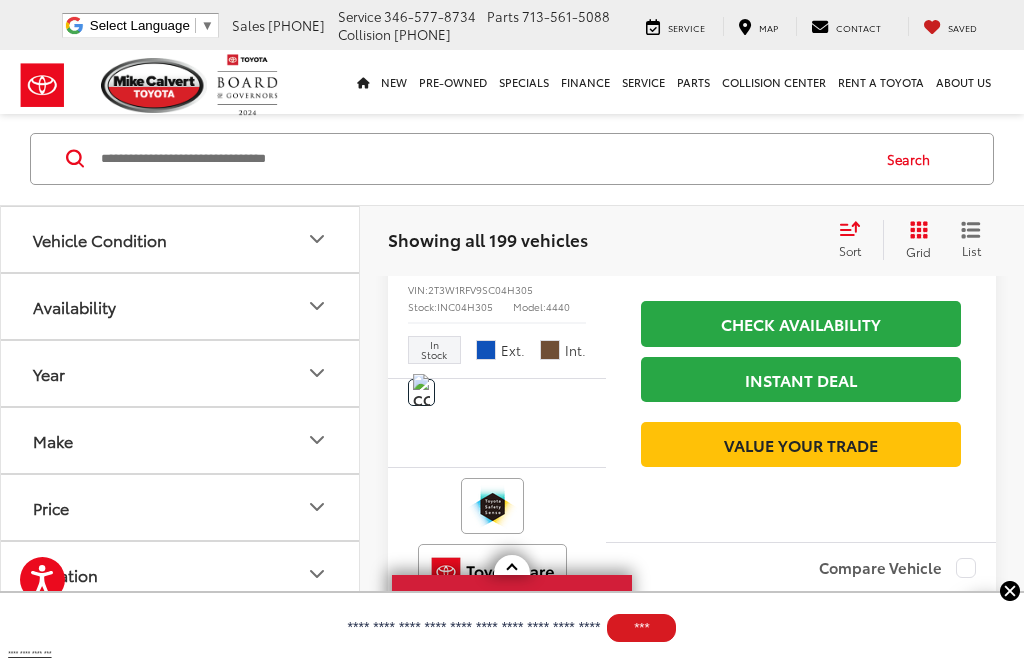 click at bounding box center (483, 159) 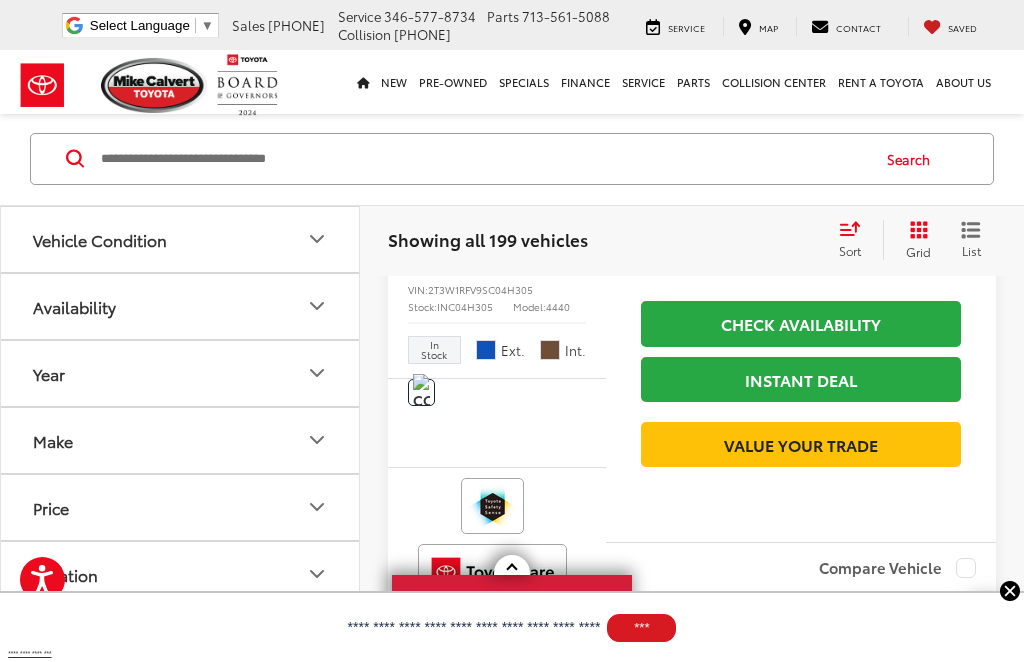 scroll, scrollTop: 2248, scrollLeft: 0, axis: vertical 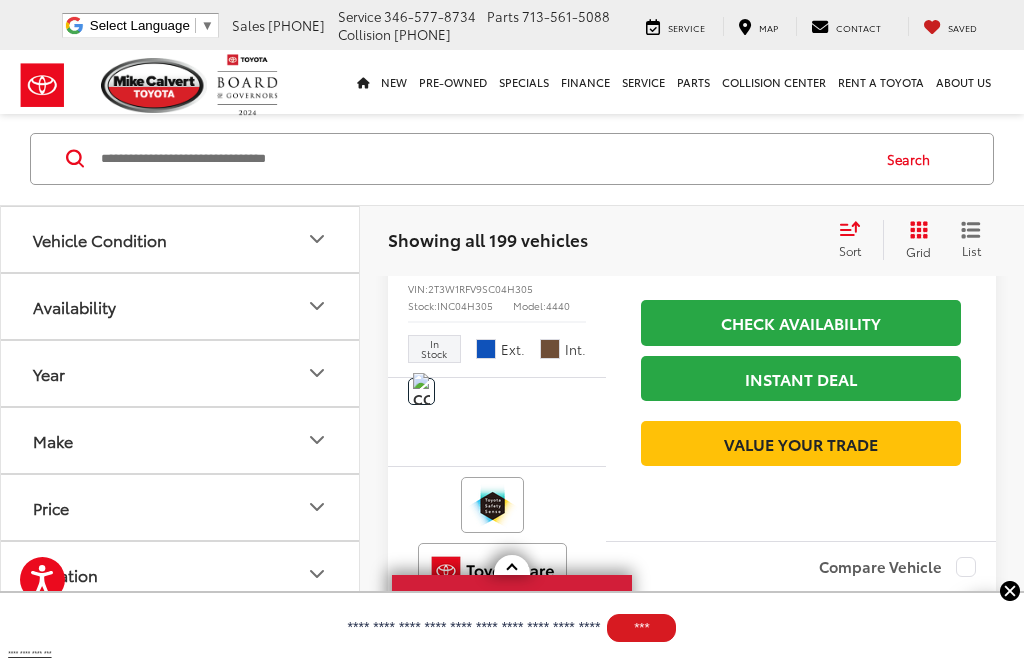 click on "***" at bounding box center (641, 628) 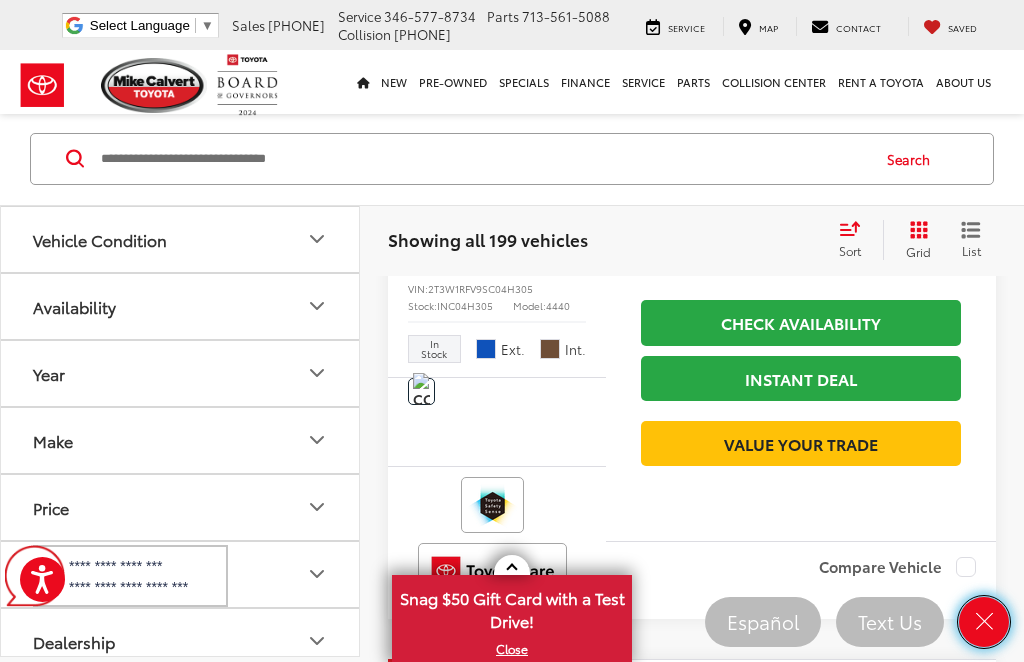 click at bounding box center (984, 621) 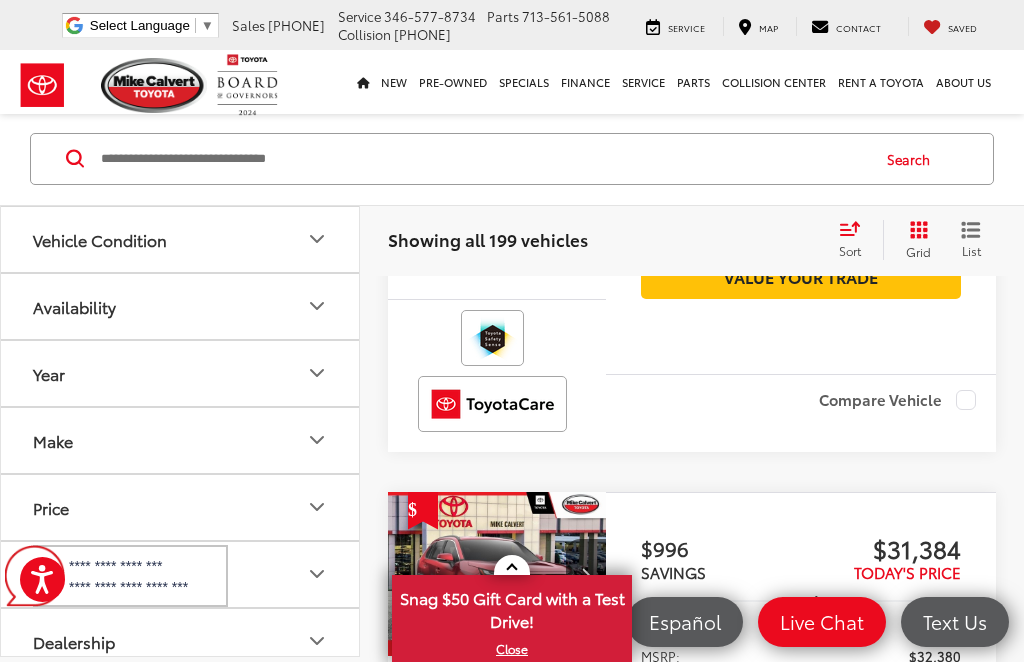 scroll, scrollTop: 2414, scrollLeft: 0, axis: vertical 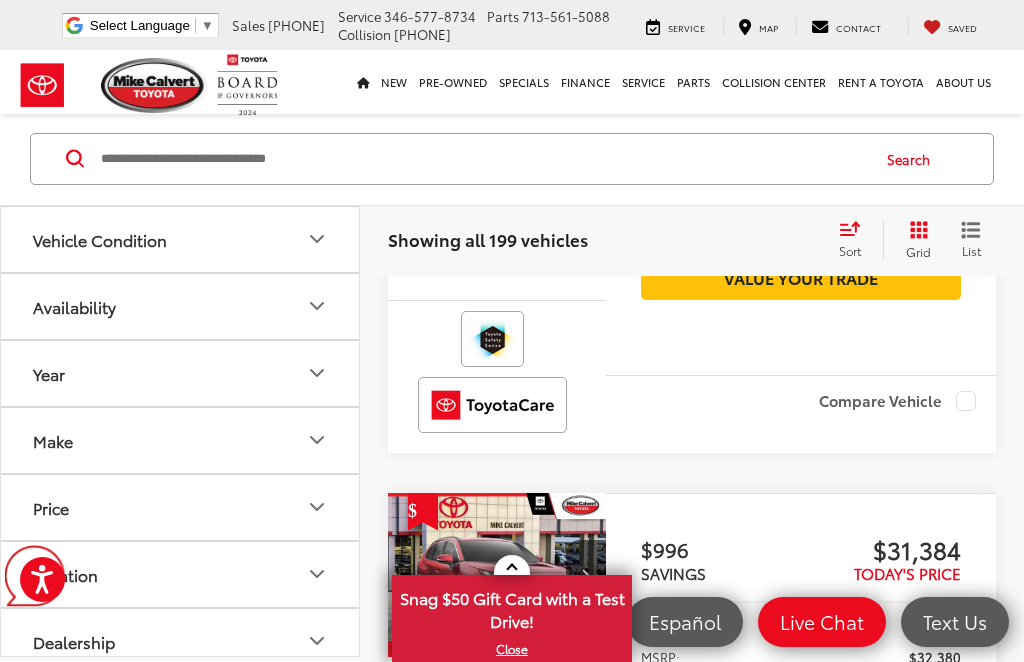 click on "Instant Deal" at bounding box center [801, 212] 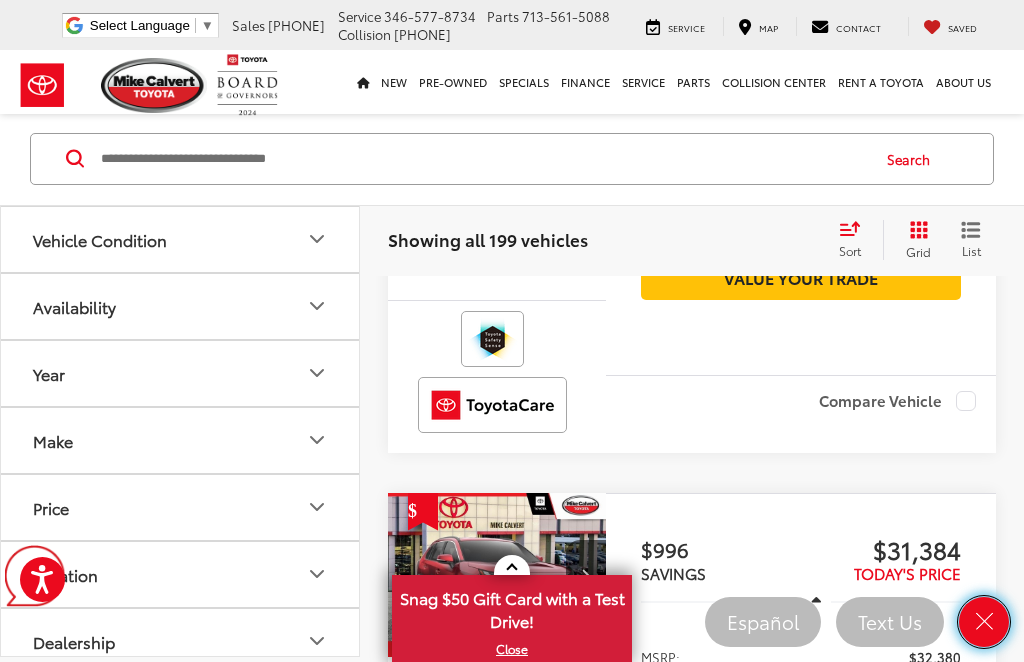 click at bounding box center [984, 621] 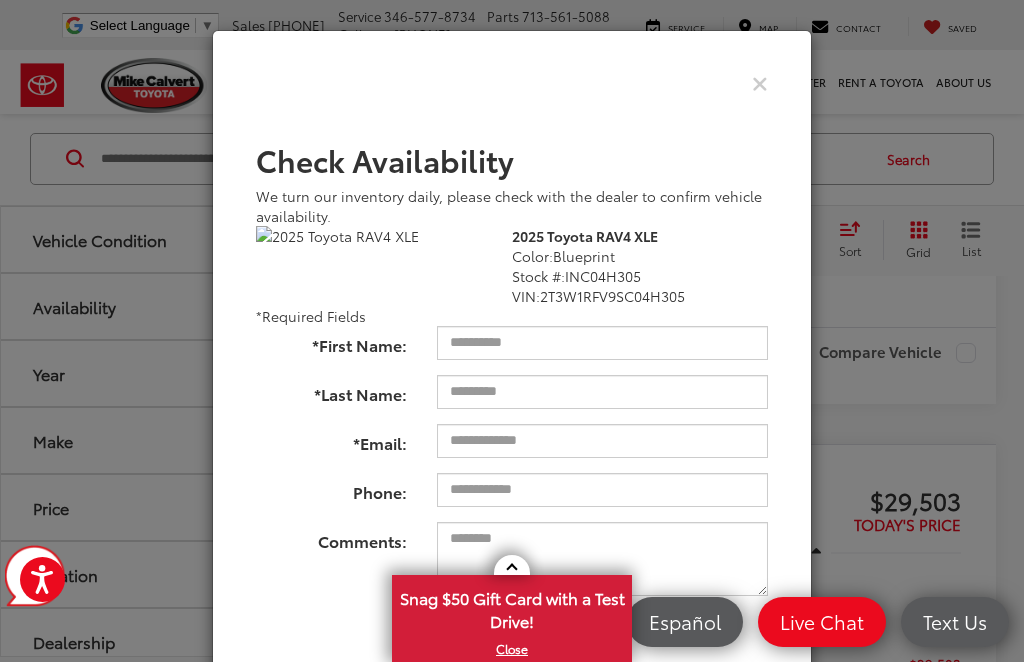scroll, scrollTop: 3084, scrollLeft: 0, axis: vertical 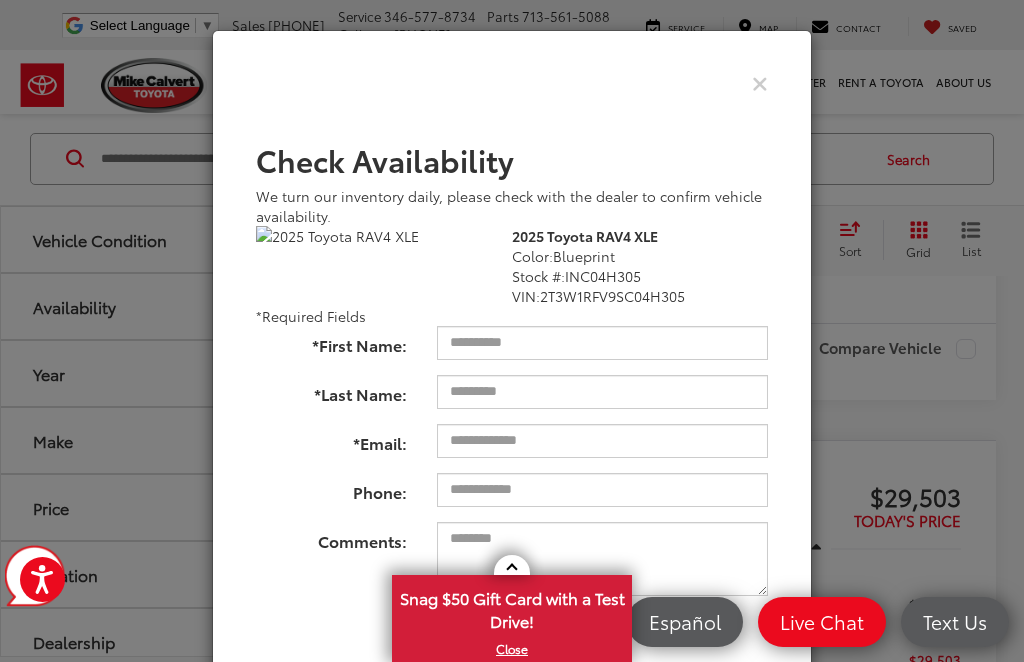 click at bounding box center (512, 83) 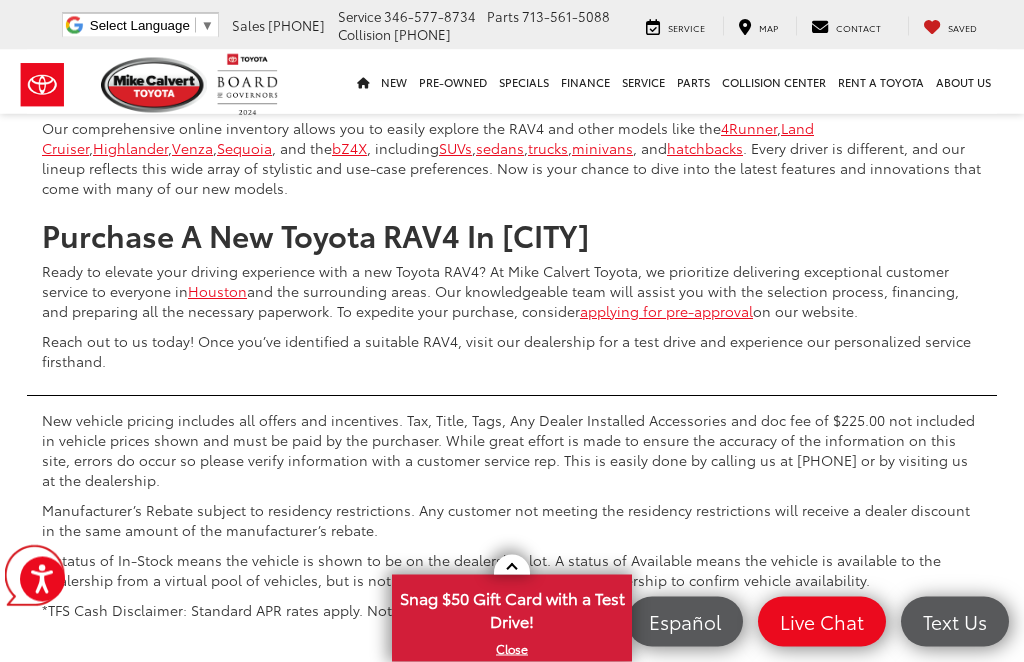 scroll, scrollTop: 8547, scrollLeft: 0, axis: vertical 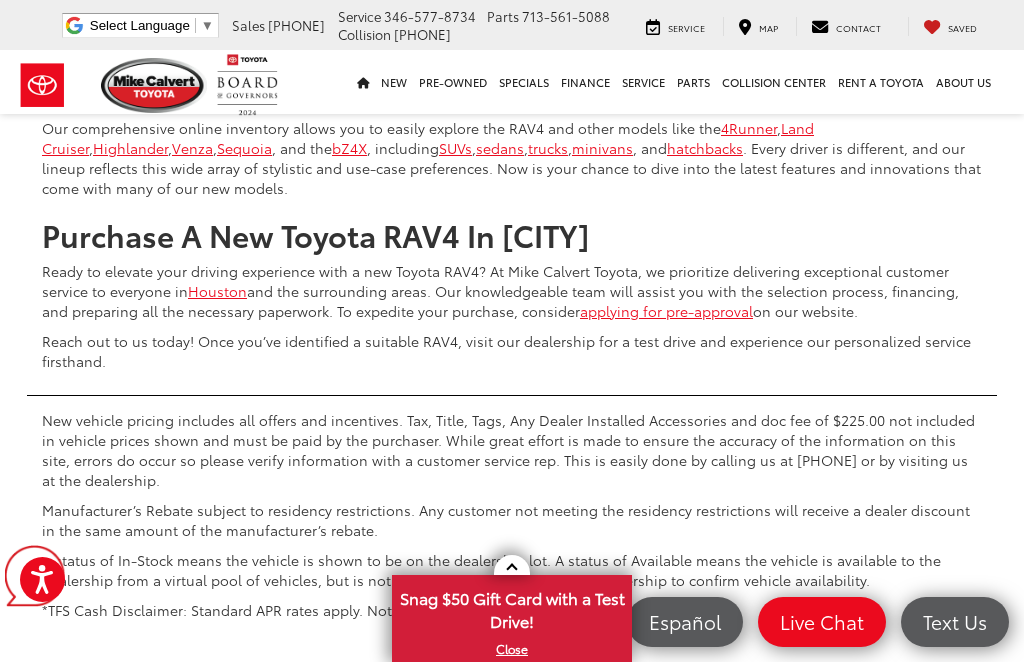 click on "Next" at bounding box center (776, -294) 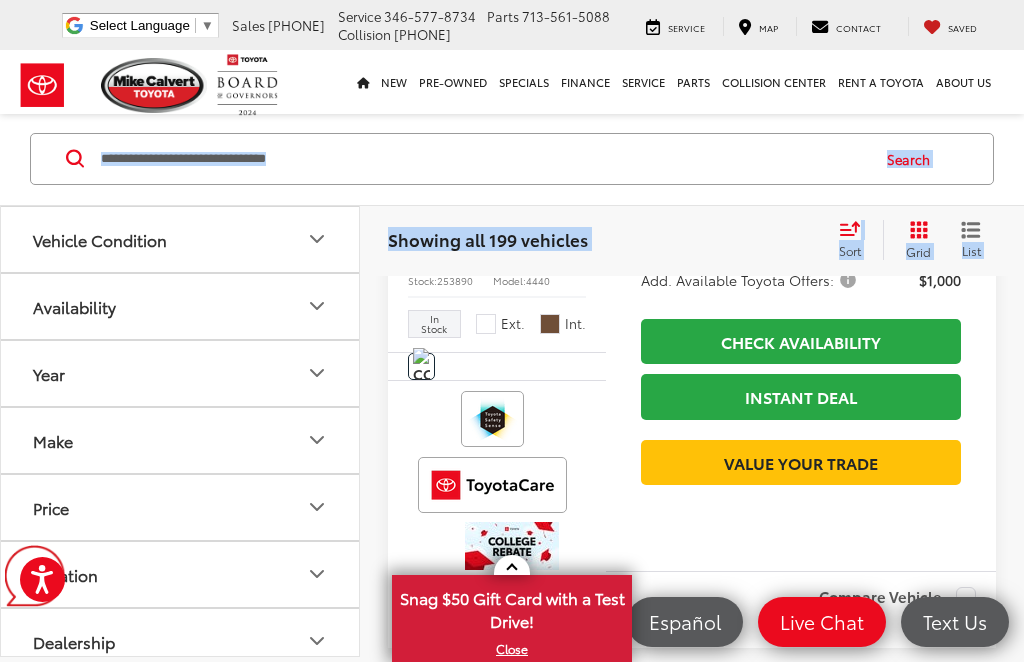 scroll, scrollTop: 4479, scrollLeft: 0, axis: vertical 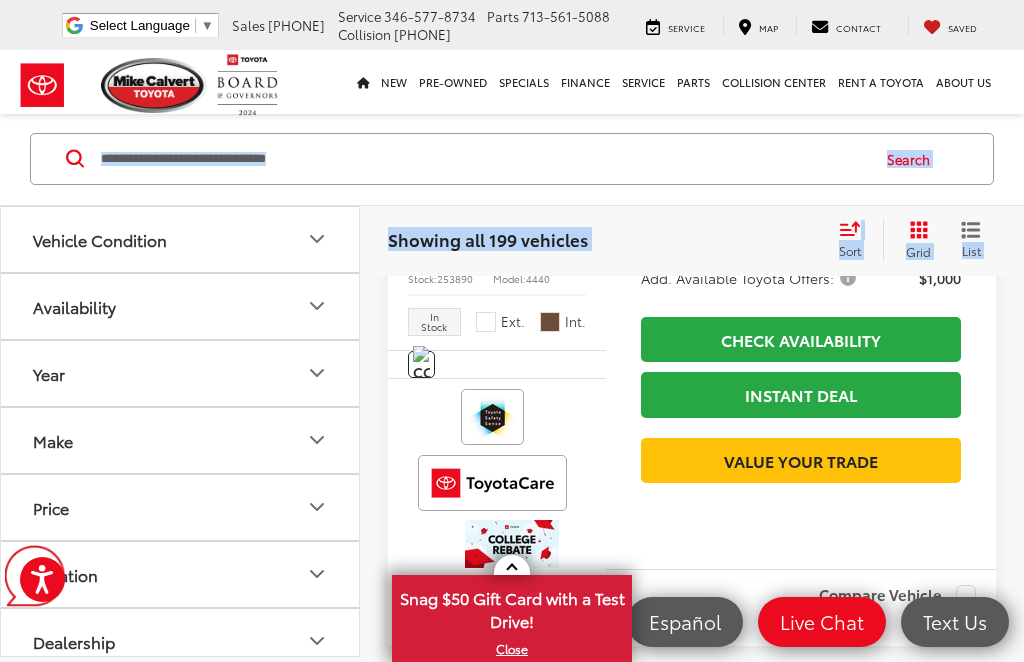 click on "$1,417
SAVINGS
$33,078
TODAY'S PRICE
Less
MSRP:
$34,495
Dealer Discount
-$1,417
Today's Price:
$33,078
Add. Available Toyota Offers:
$1,000
Check Availability
Instant Deal
Instant Deal
Value Your Trade" at bounding box center [801, 291] 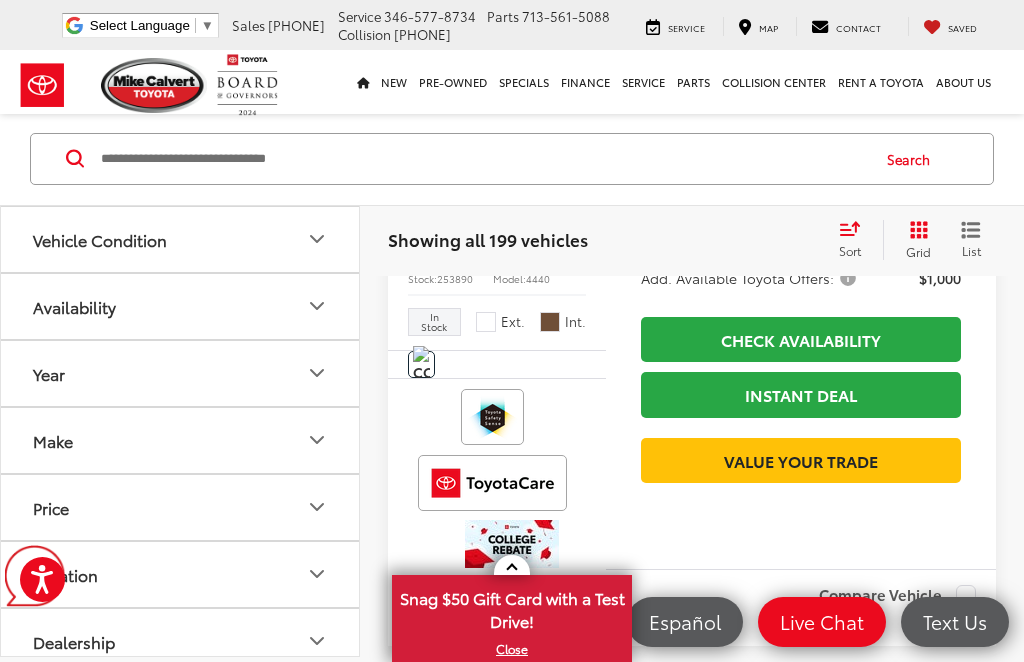 click on "$1,417
SAVINGS
$33,078
TODAY'S PRICE
Less
MSRP:
$34,495
Dealer Discount
-$1,417
Today's Price:
$33,078
Add. Available Toyota Offers:
$1,000
Check Availability
Instant Deal
Instant Deal
Value Your Trade" at bounding box center [801, 291] 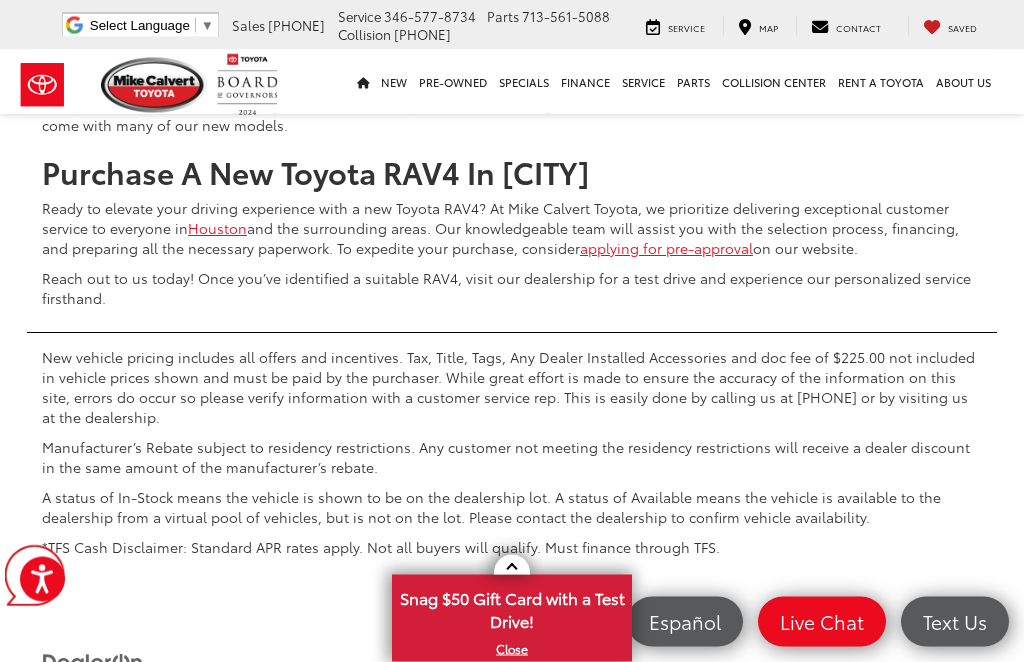 scroll, scrollTop: 9041, scrollLeft: 0, axis: vertical 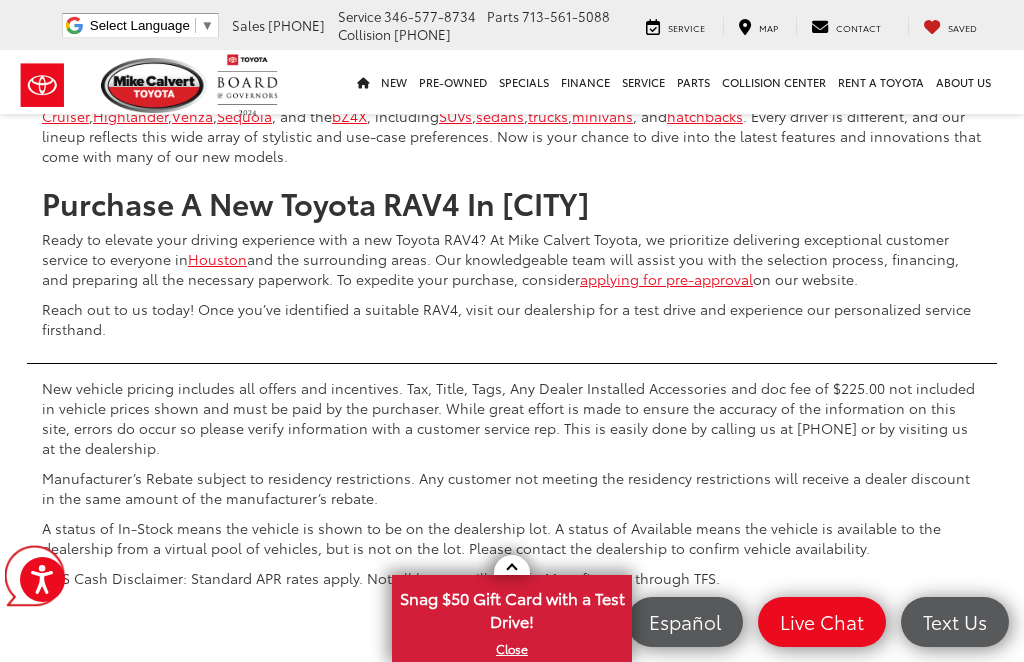 click on "Next" at bounding box center [776, -326] 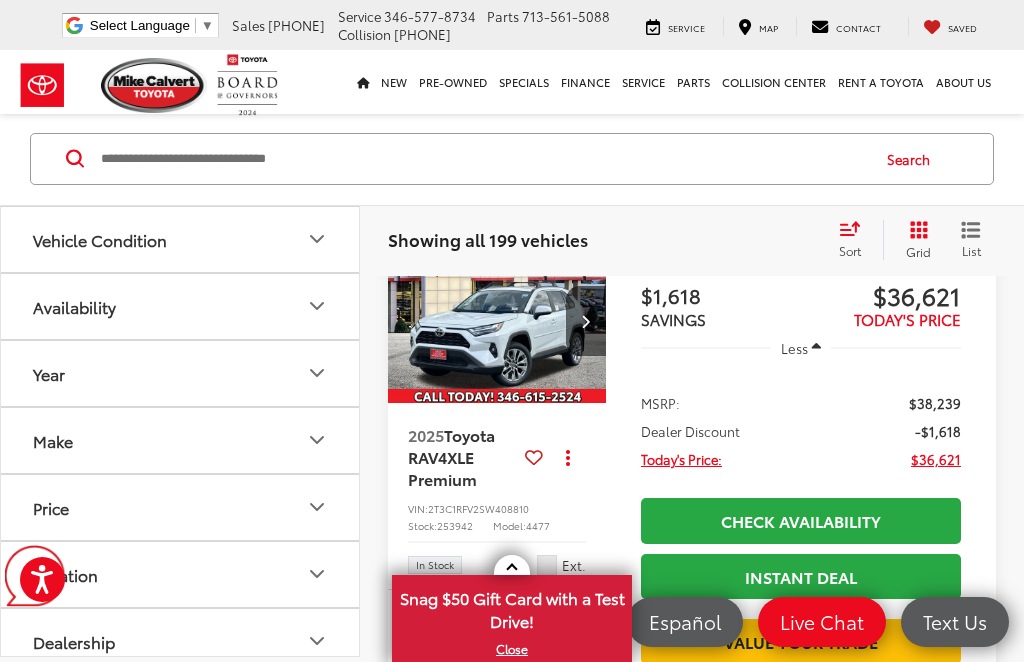 scroll, scrollTop: 7376, scrollLeft: 0, axis: vertical 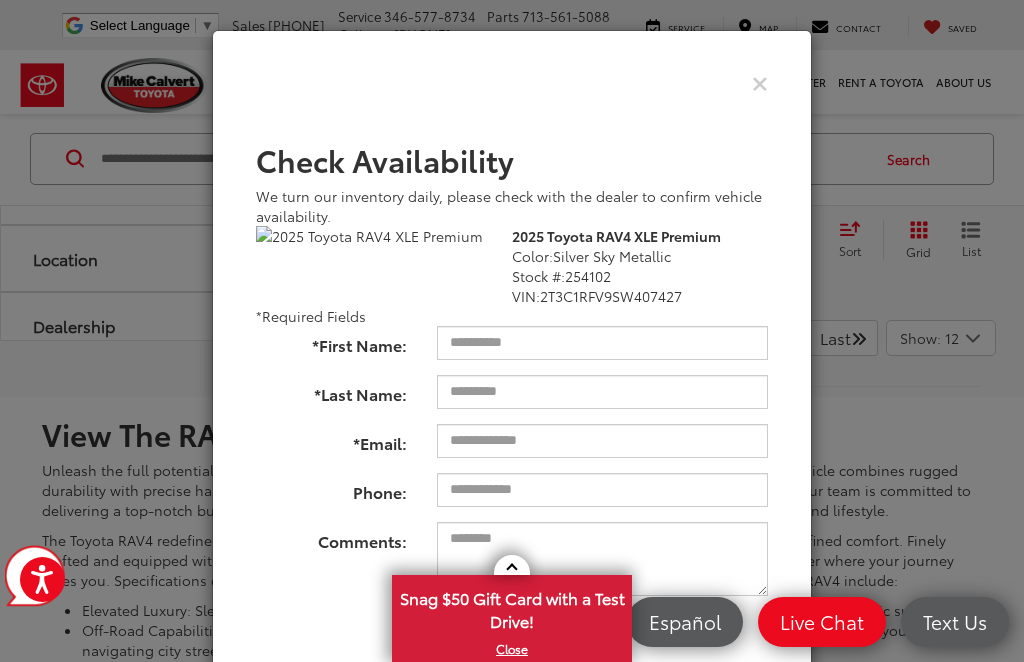 click at bounding box center (760, 82) 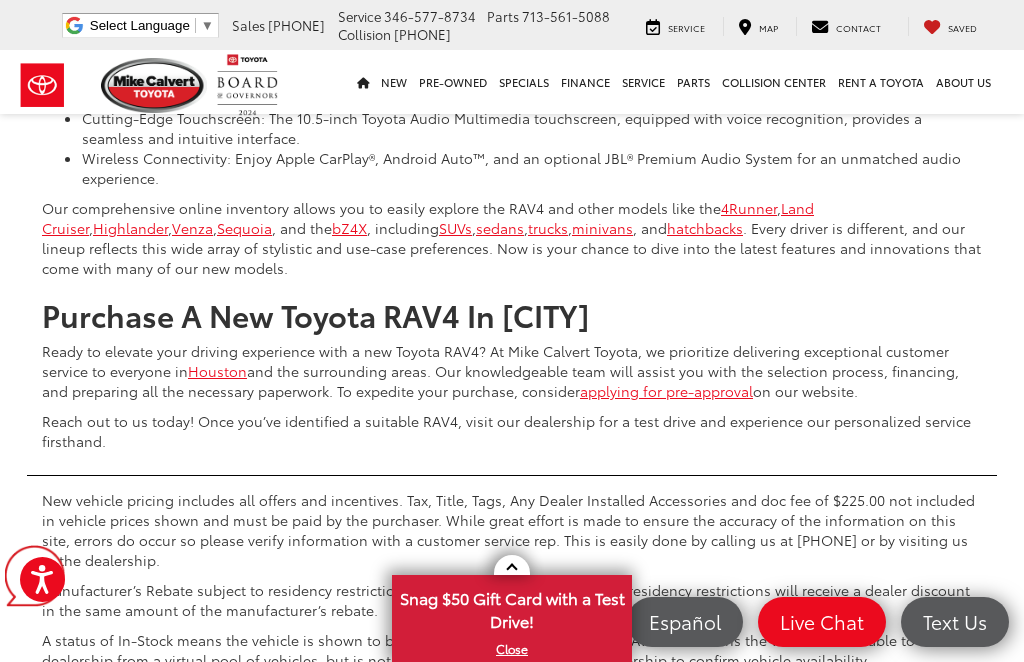 scroll, scrollTop: 8505, scrollLeft: 0, axis: vertical 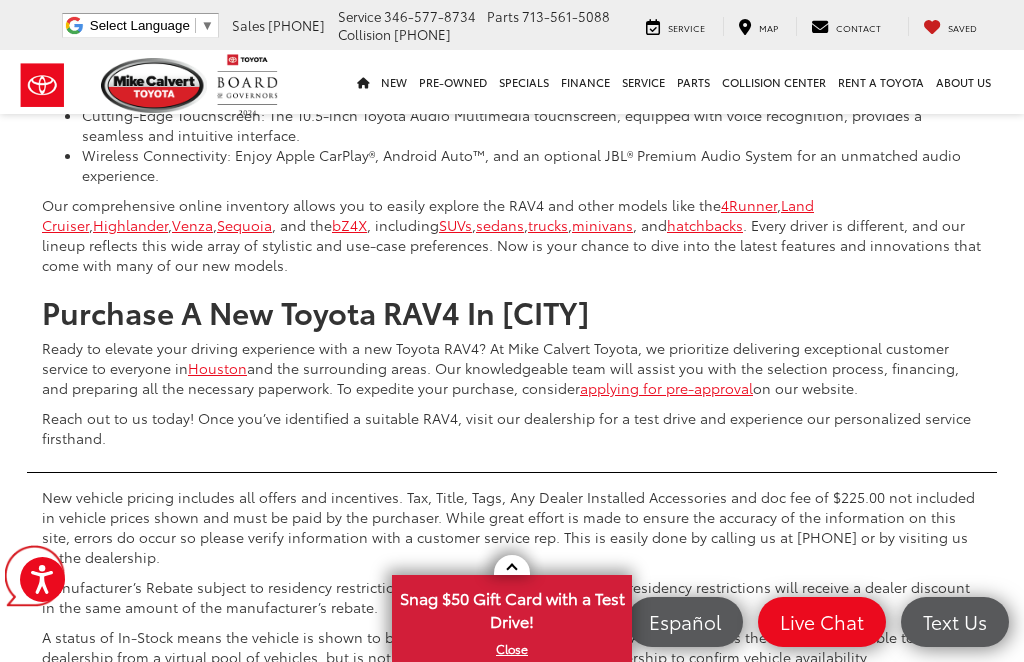 click on "Next" at bounding box center [776, -217] 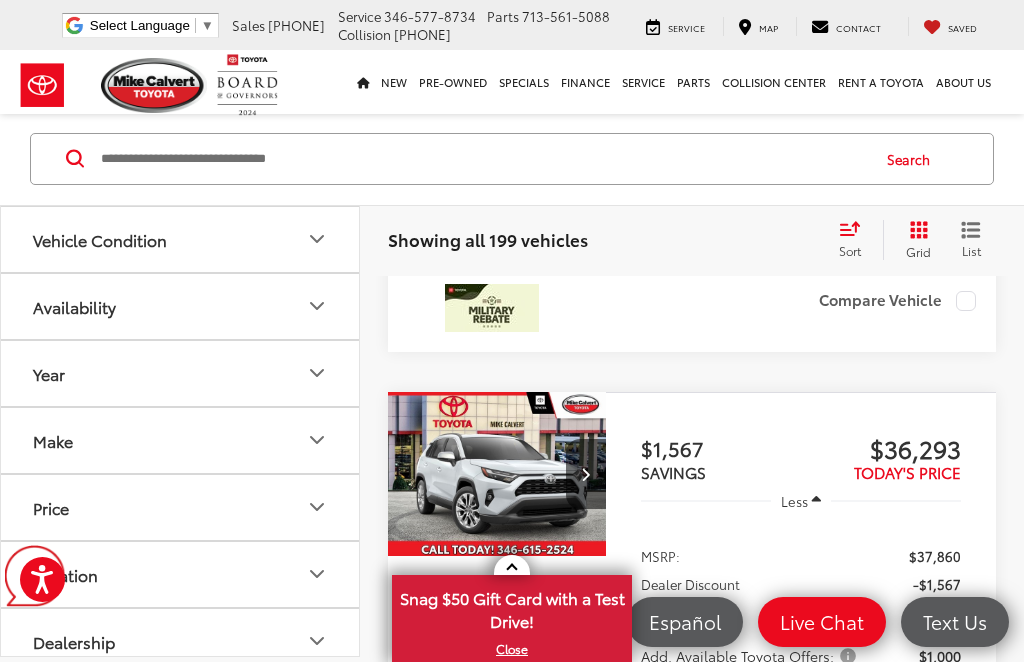 scroll, scrollTop: 5606, scrollLeft: 0, axis: vertical 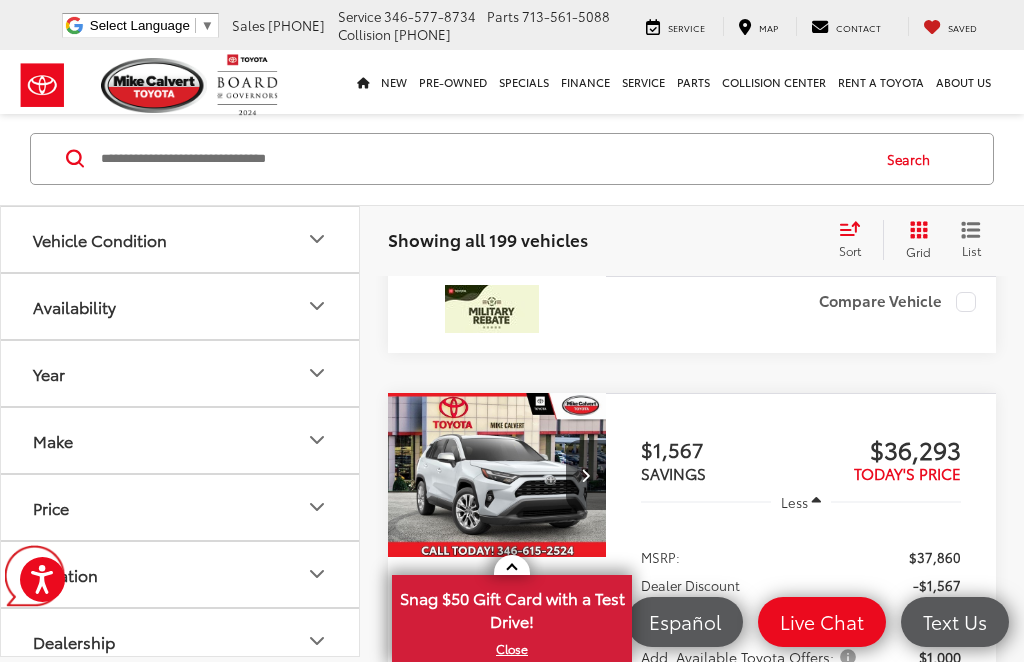 click 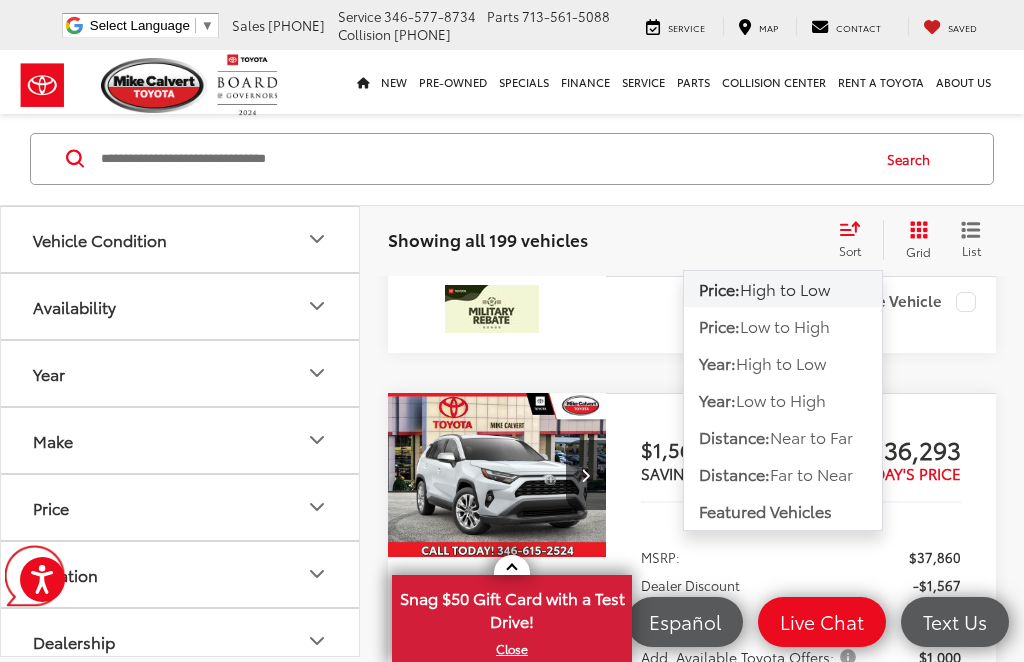 click on "Low to High" at bounding box center [785, 325] 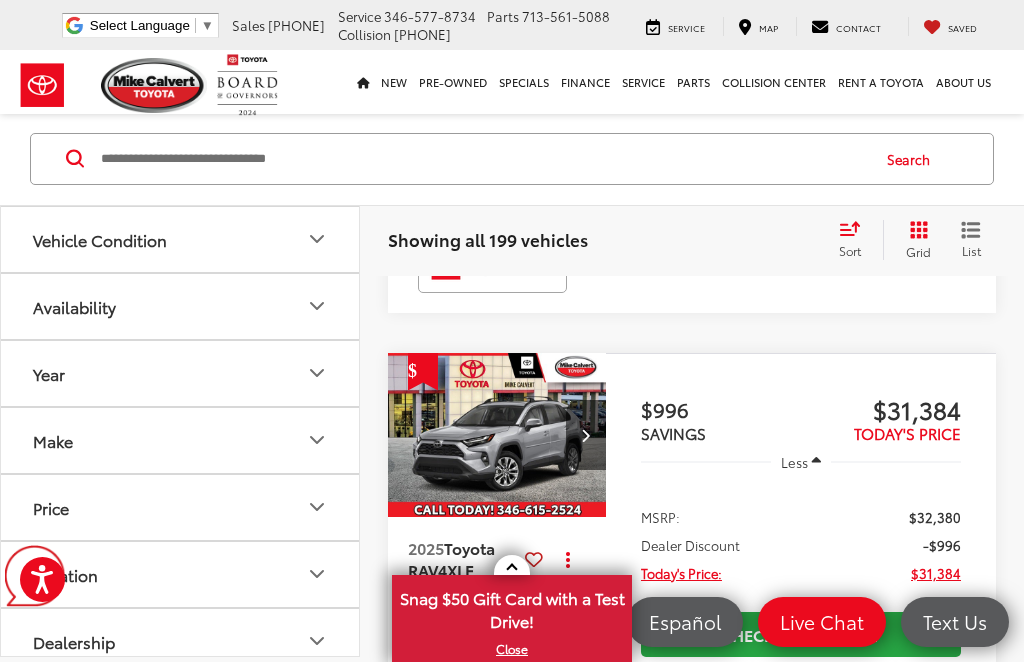 scroll, scrollTop: 2552, scrollLeft: 0, axis: vertical 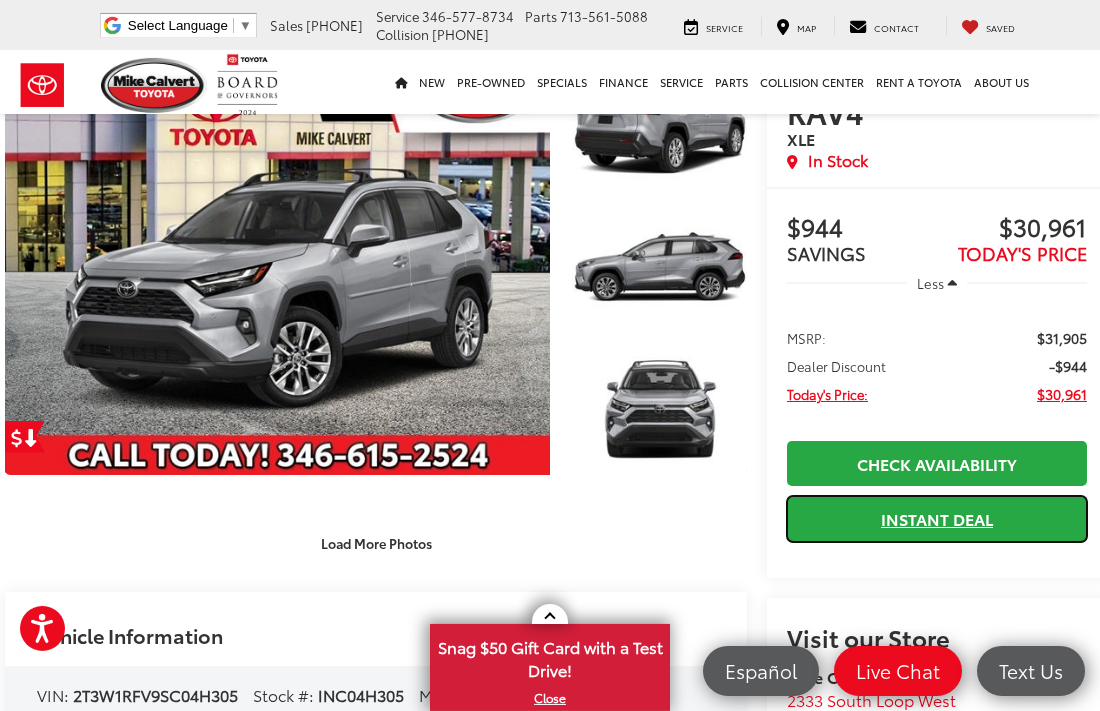 click on "Instant Deal" at bounding box center (937, 518) 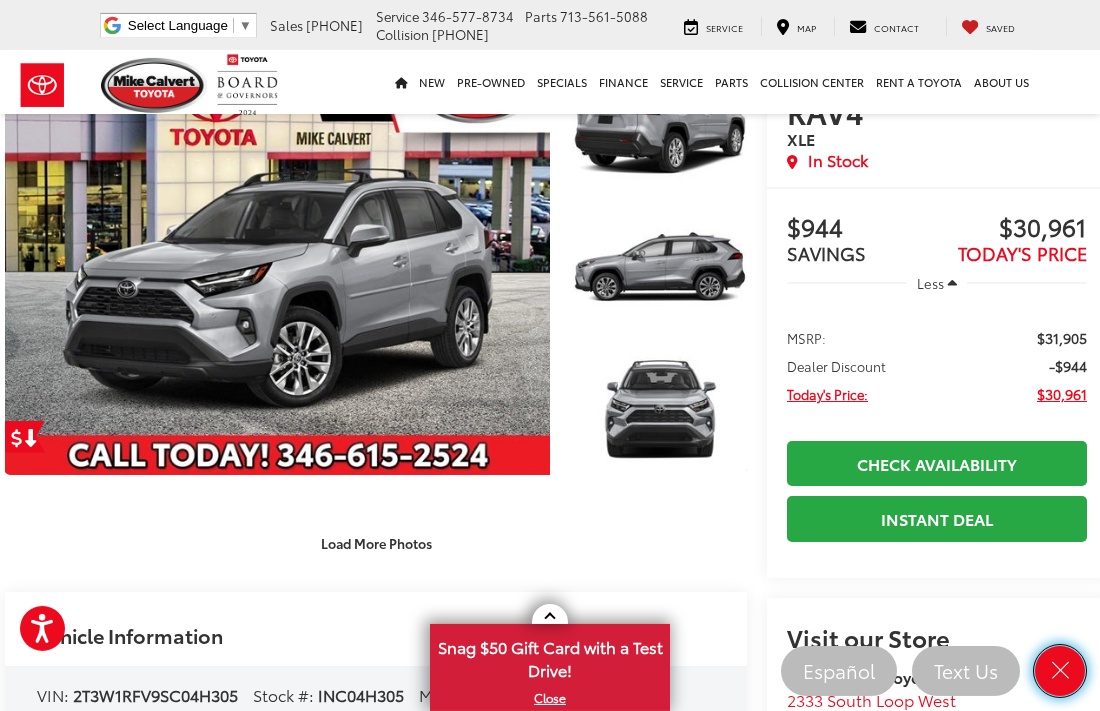 click at bounding box center [1060, 670] 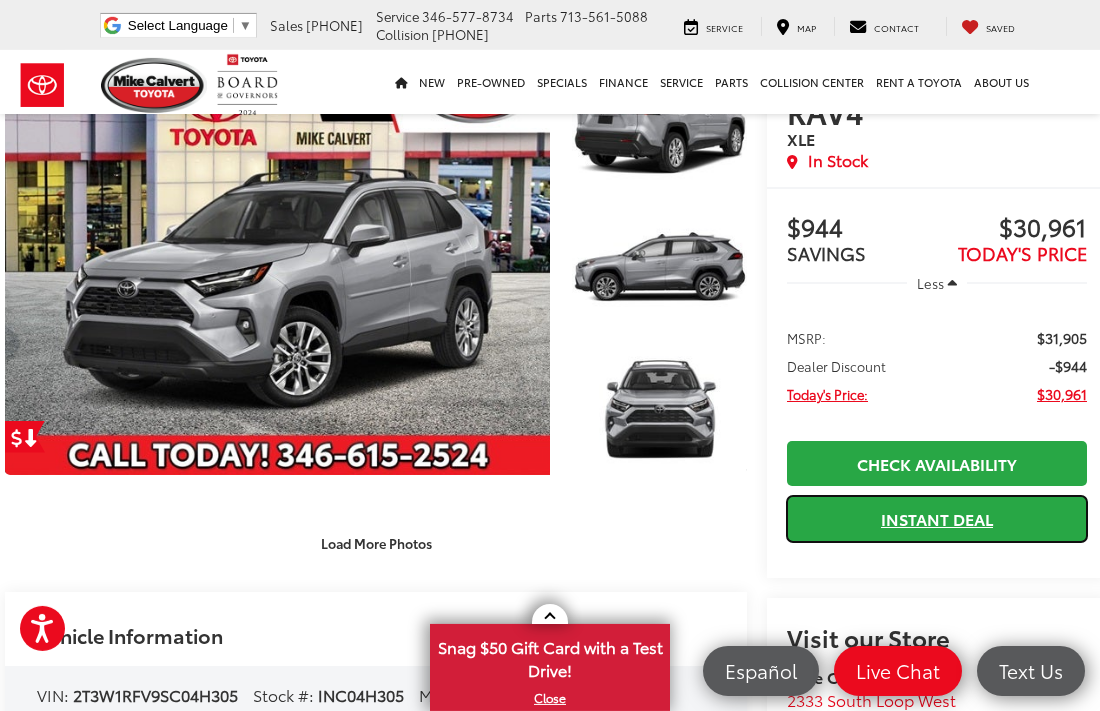 click on "Instant Deal" at bounding box center [937, 518] 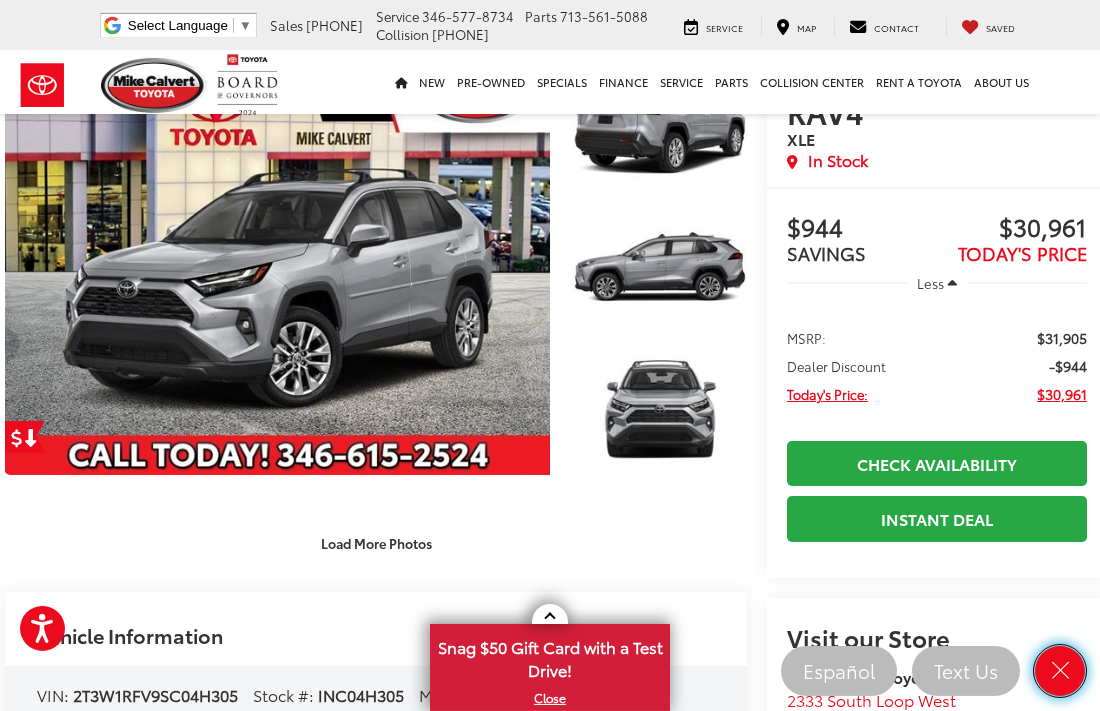 click at bounding box center (1060, 670) 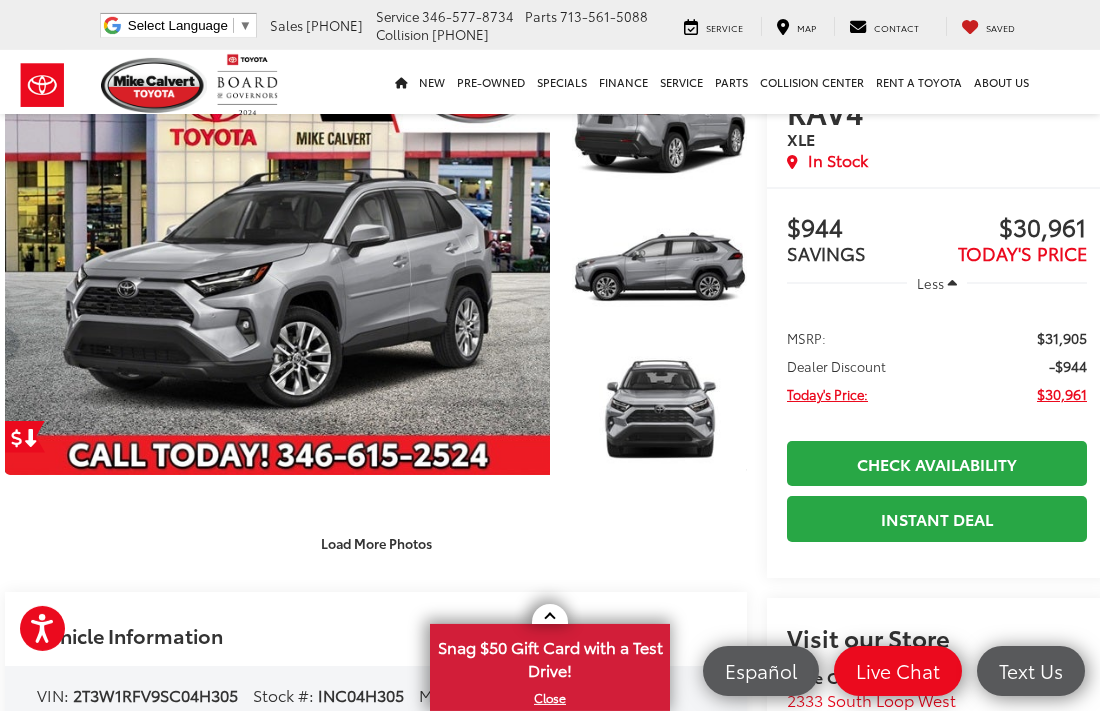 click on "Buy
$944
SAVINGS
$30,961
TODAY'S PRICE
Less
MSRP:
$31,905
Dealer Discount
-$944
Today's Price:
$30,961
Check Availability
Instant Deal
Instant Deal
$944
SAVINGS
$30,961
TODAY'S PRICE
Less
MSRP:
$31,905
Dealer Discount
-$944
Today's Price:
$30,961
Click To Call
Check Availability
Instant Deal
Instant Deal
$944
SAVINGS
$30,961
TODAY'S PRICE
Less
MSRP:
$31,905
Dealer Discount
-$944
Today's Price:
$30,961
Check Availability
Instant Deal
Instant Deal
$944
SAVINGS
$30,961
TODAY'S PRICE
Less" at bounding box center (937, 382) 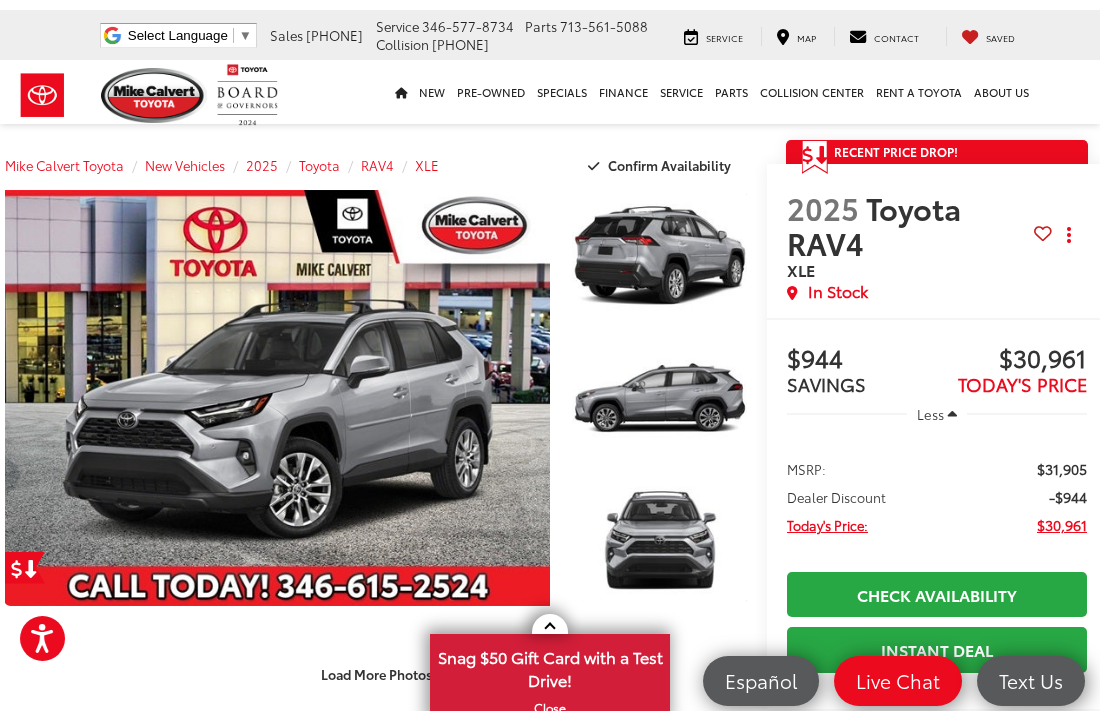 scroll, scrollTop: 0, scrollLeft: 15, axis: horizontal 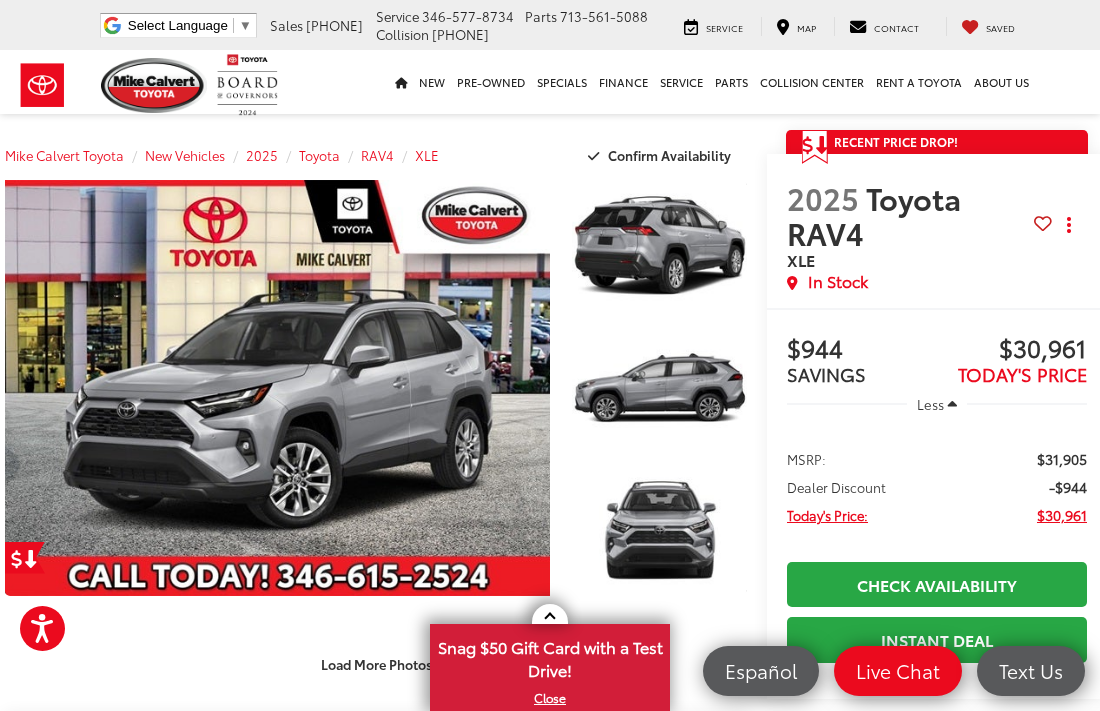 click at bounding box center (277, 388) 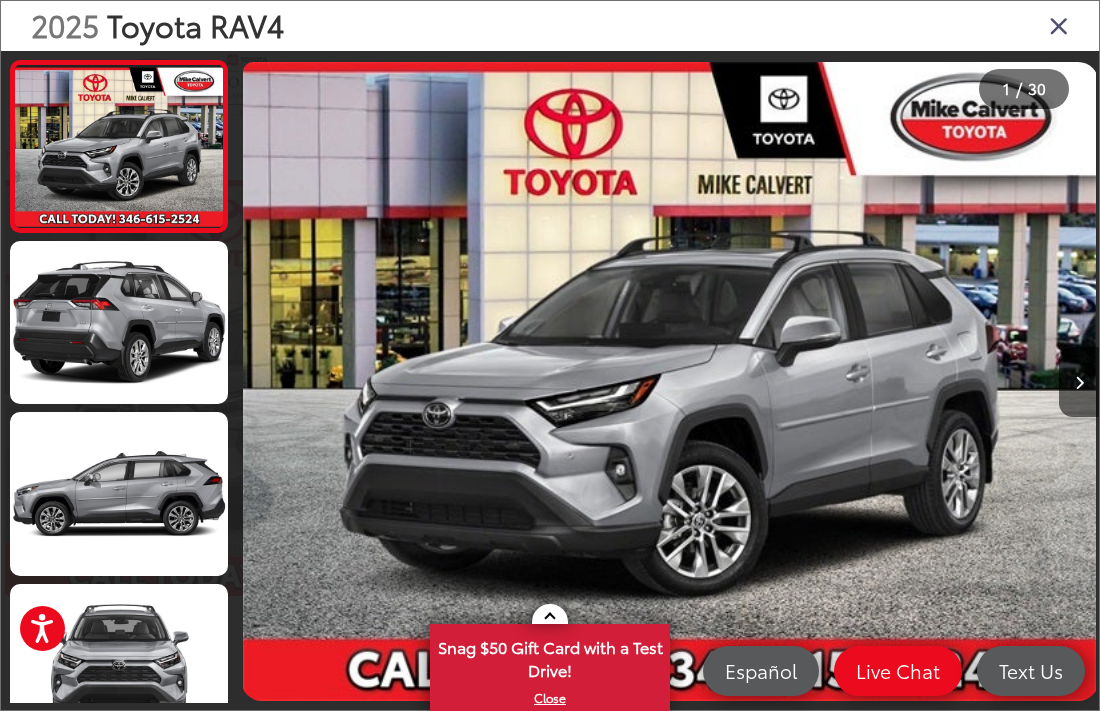 click at bounding box center [119, 322] 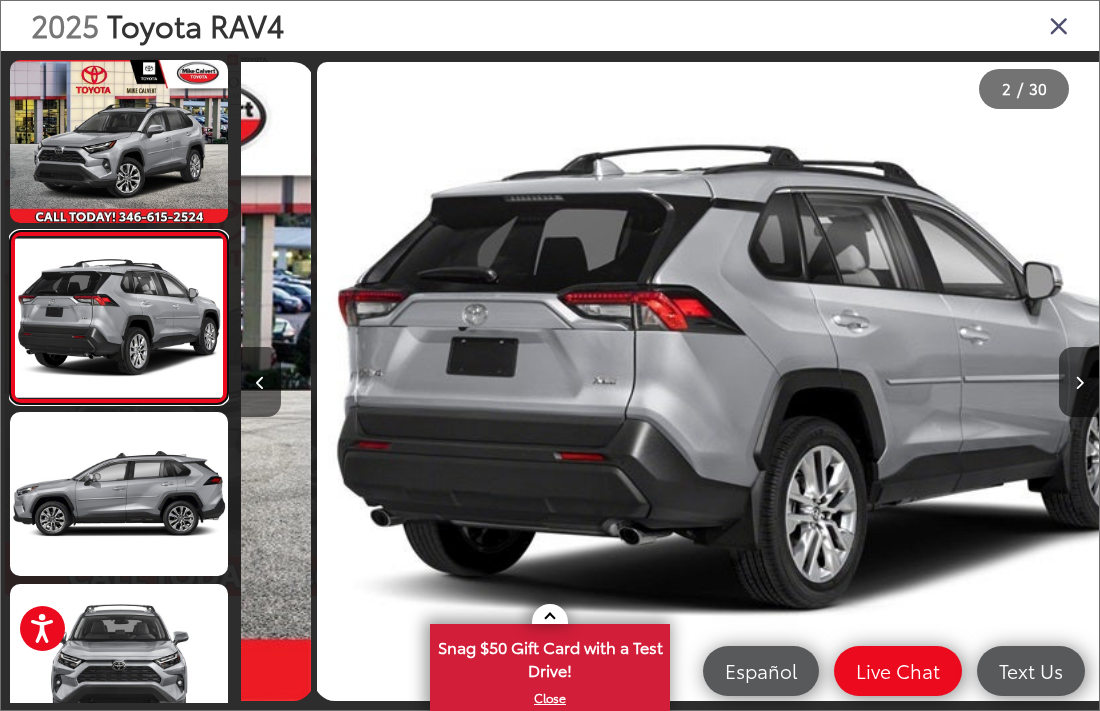 scroll, scrollTop: 0, scrollLeft: 858, axis: horizontal 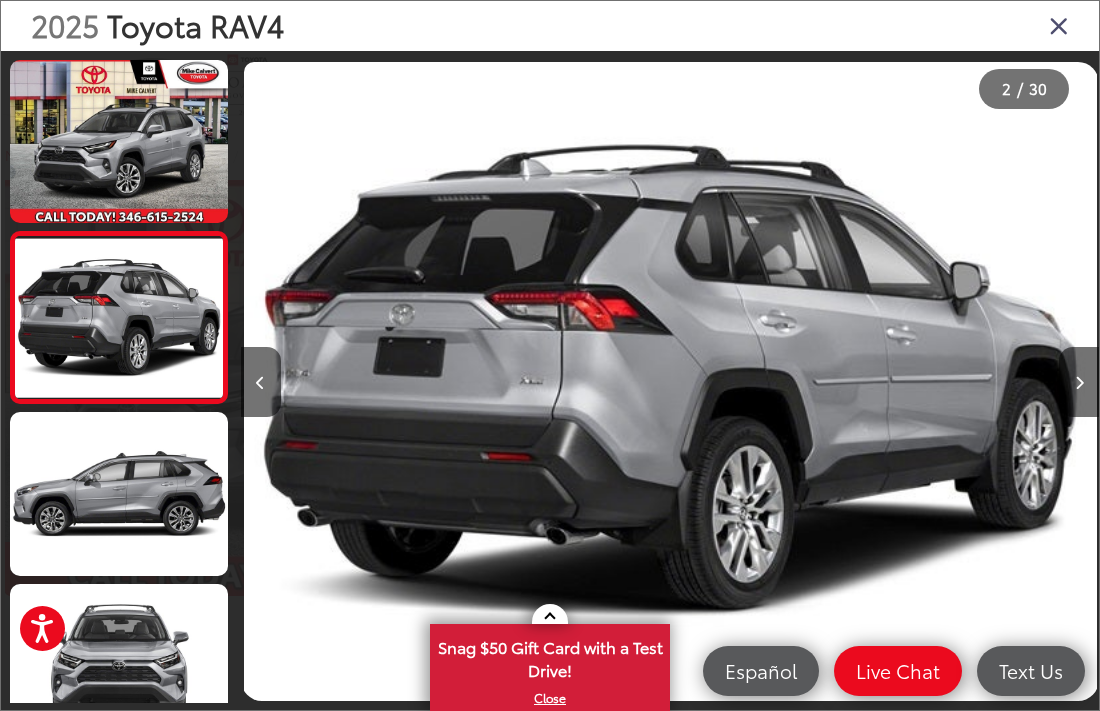 click at bounding box center (119, 493) 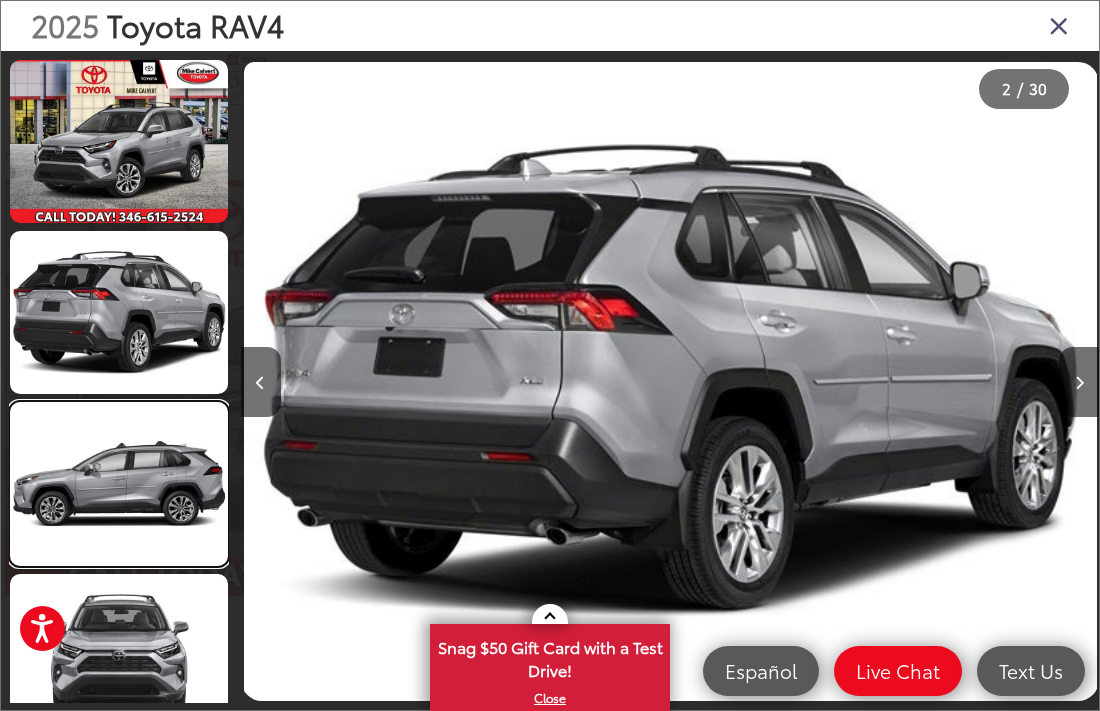 scroll, scrollTop: 0, scrollLeft: 1107, axis: horizontal 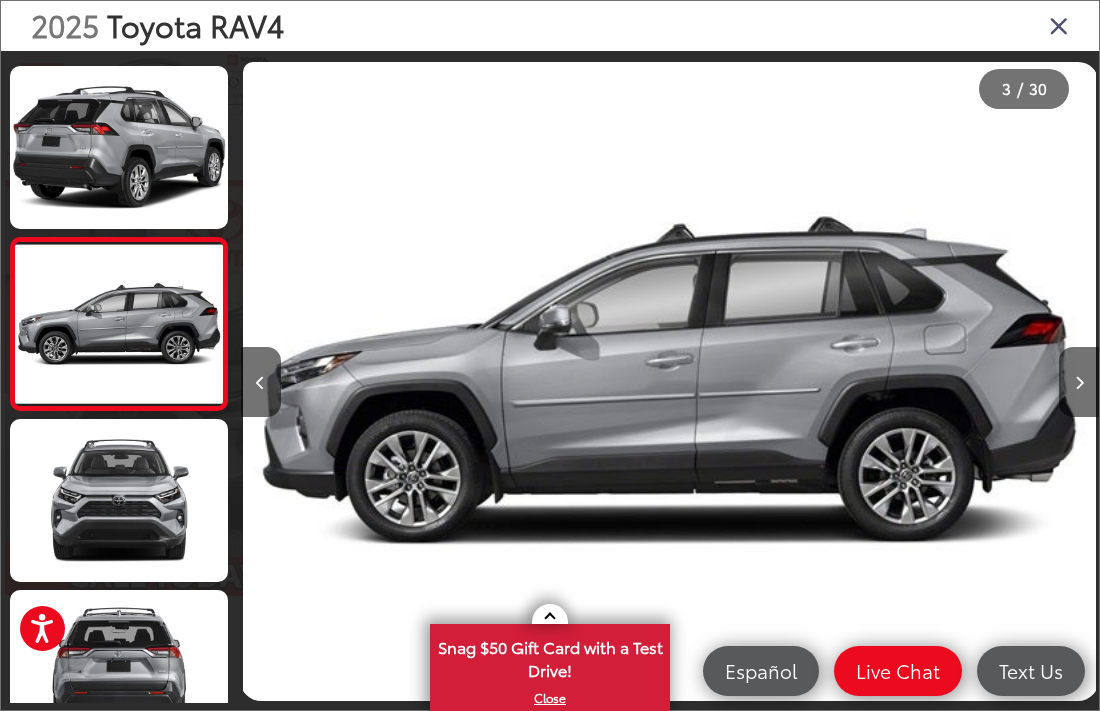 click at bounding box center (1079, 383) 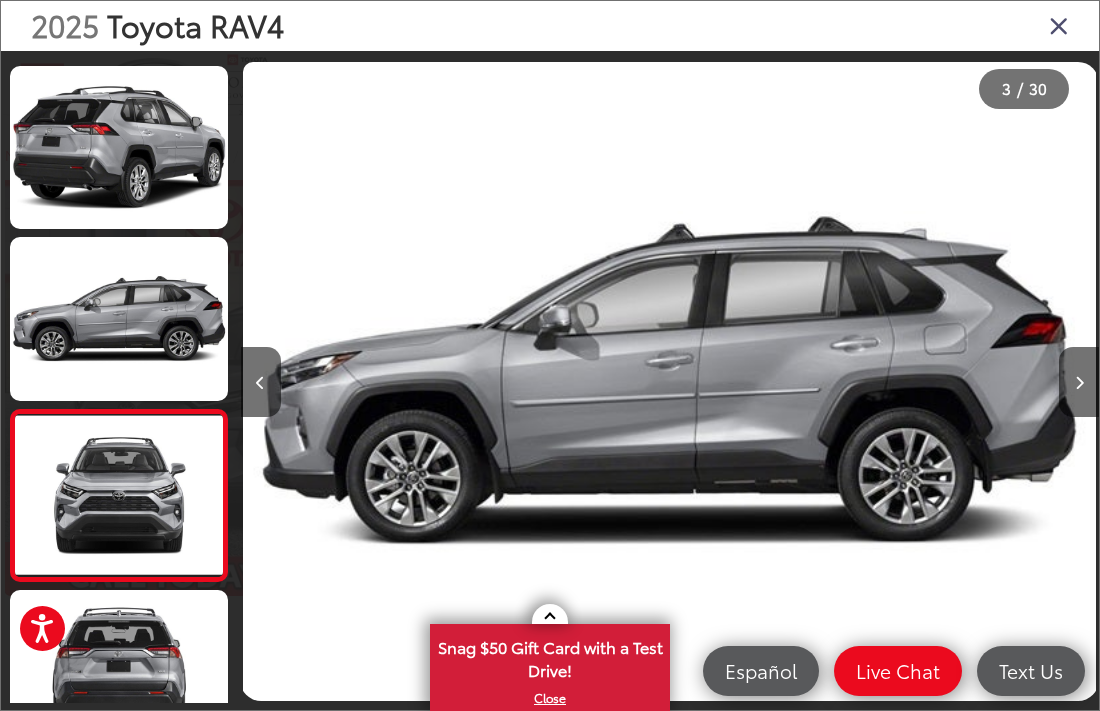 scroll, scrollTop: 0, scrollLeft: 1994, axis: horizontal 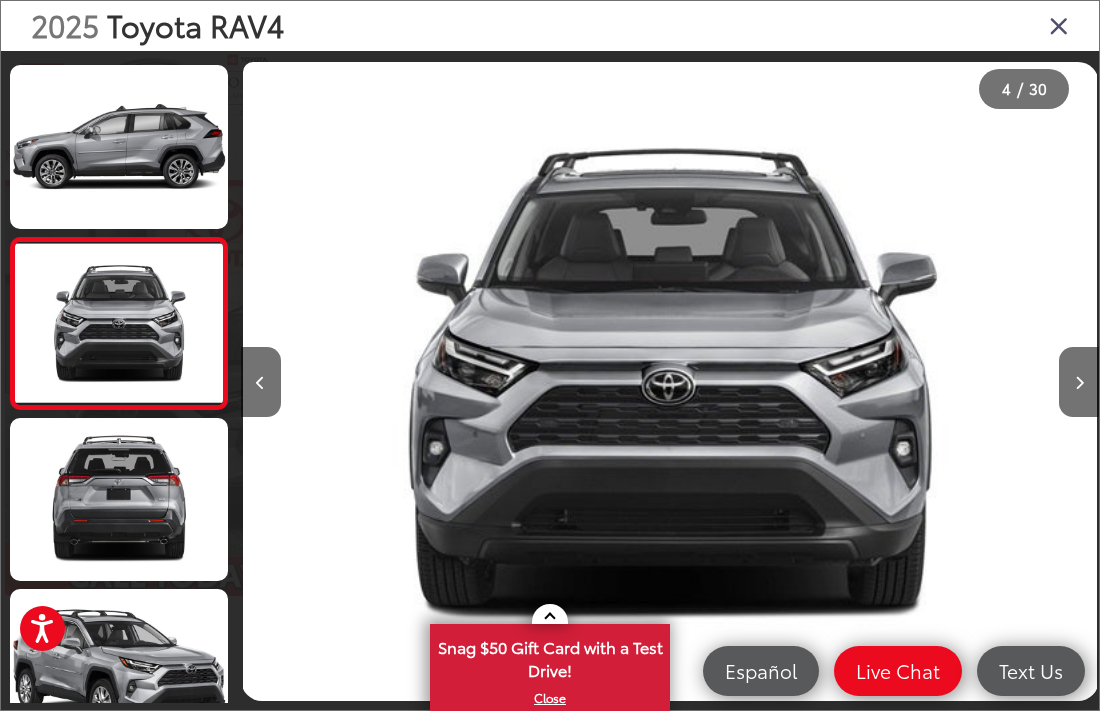 click at bounding box center (1079, 382) 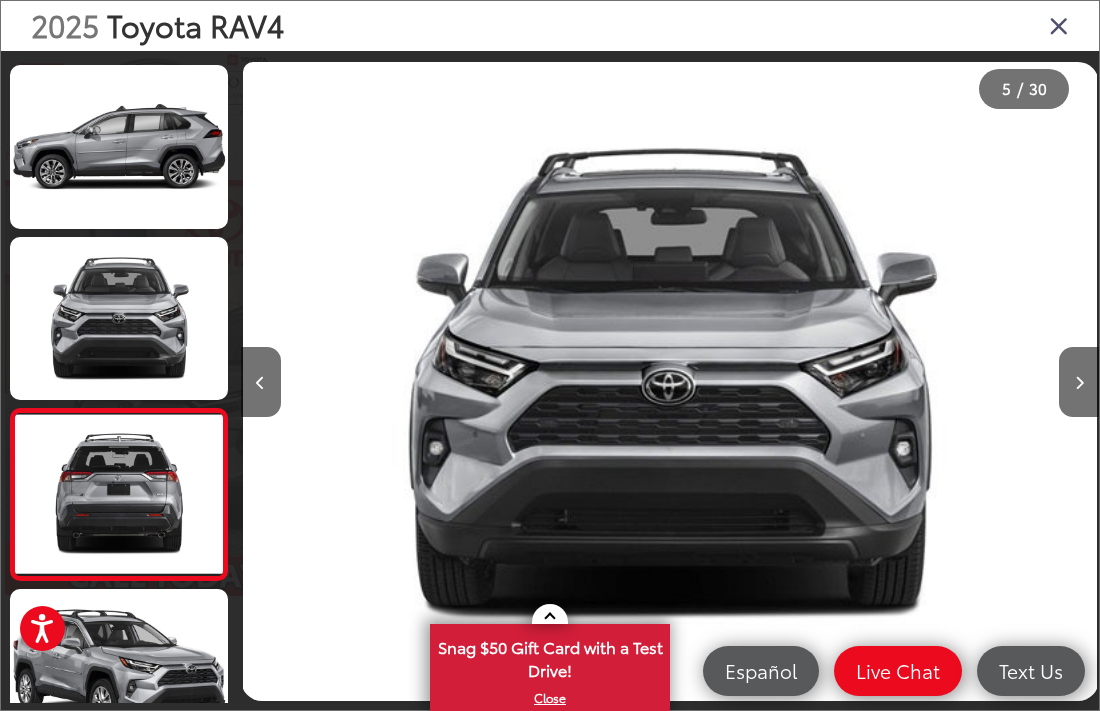 scroll, scrollTop: 0, scrollLeft: 3331, axis: horizontal 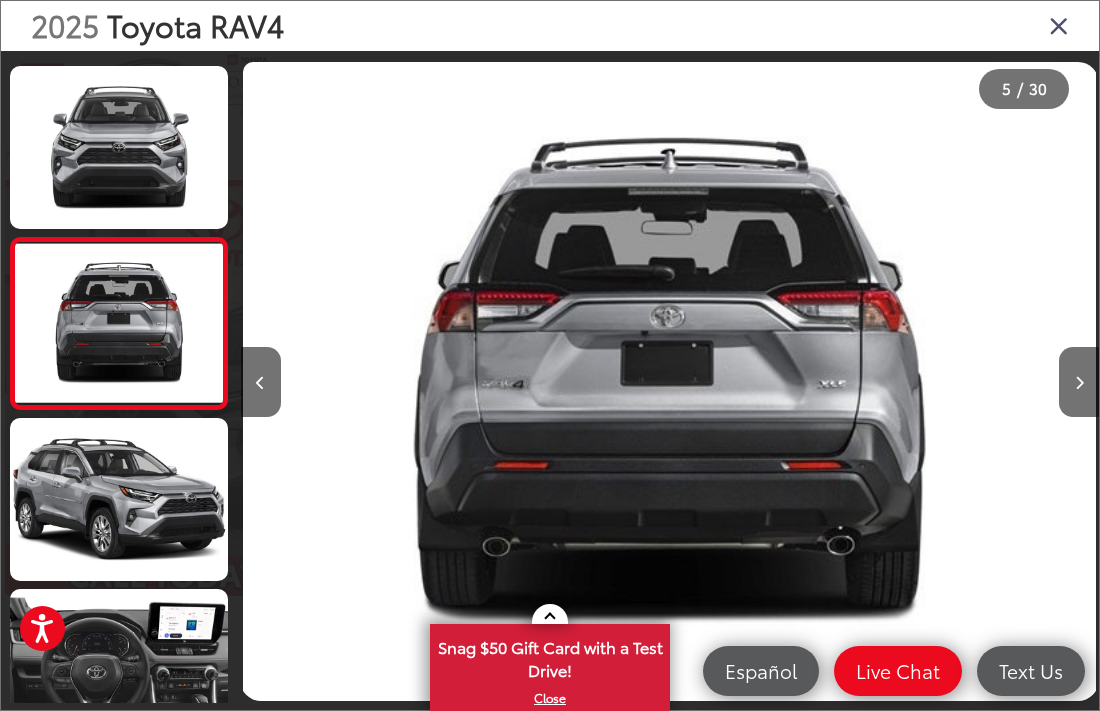 click at bounding box center (1079, 382) 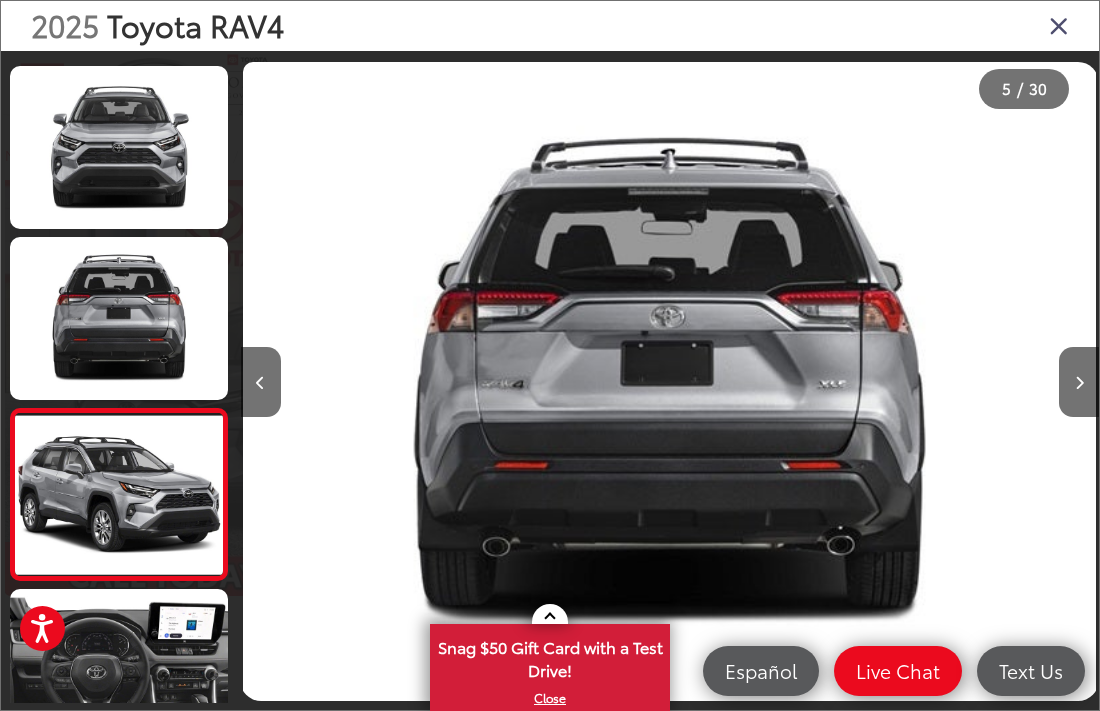 scroll, scrollTop: 0, scrollLeft: 3676, axis: horizontal 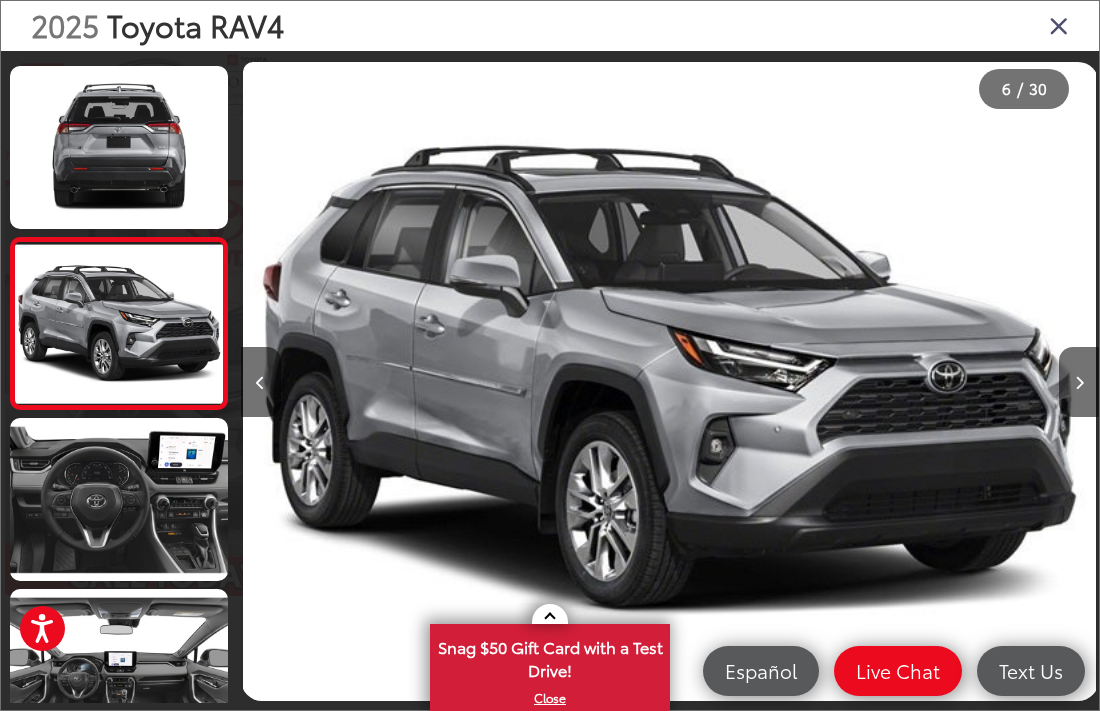 click at bounding box center [1079, 382] 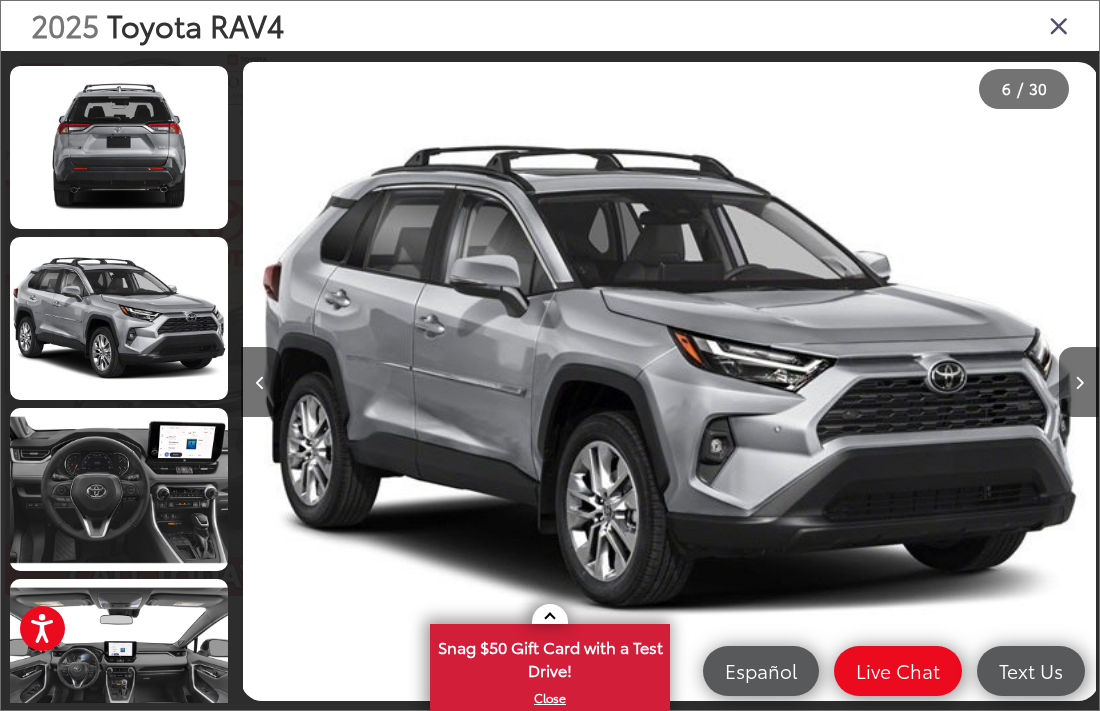scroll, scrollTop: 0, scrollLeft: 4535, axis: horizontal 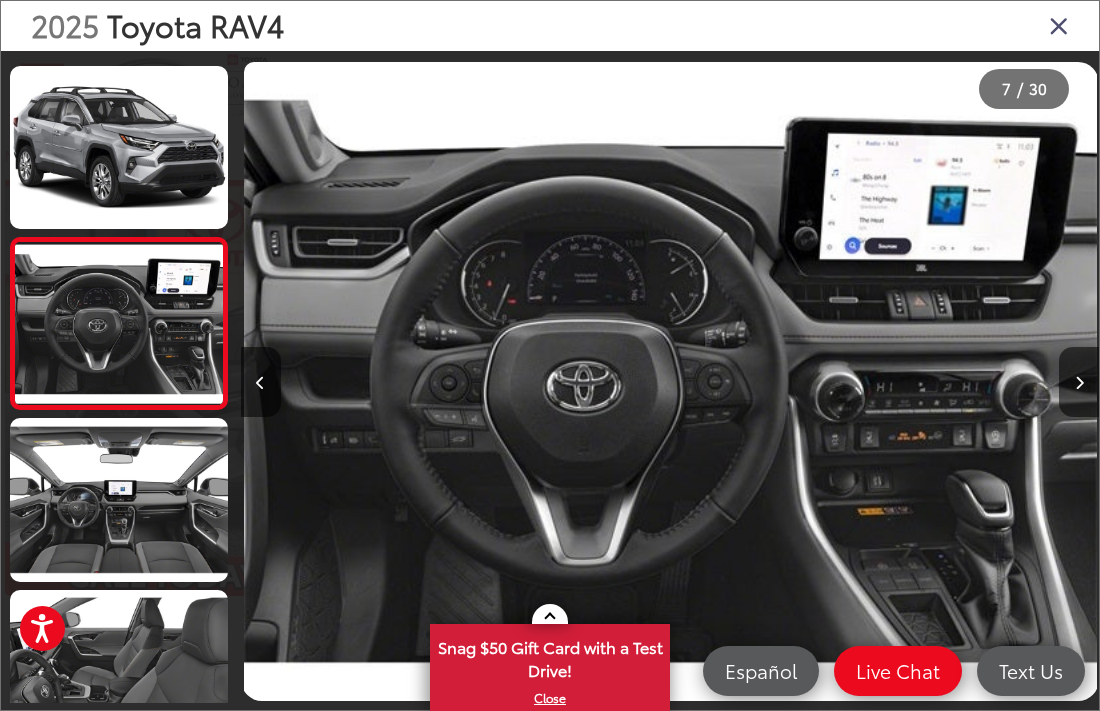 click at bounding box center [1079, 382] 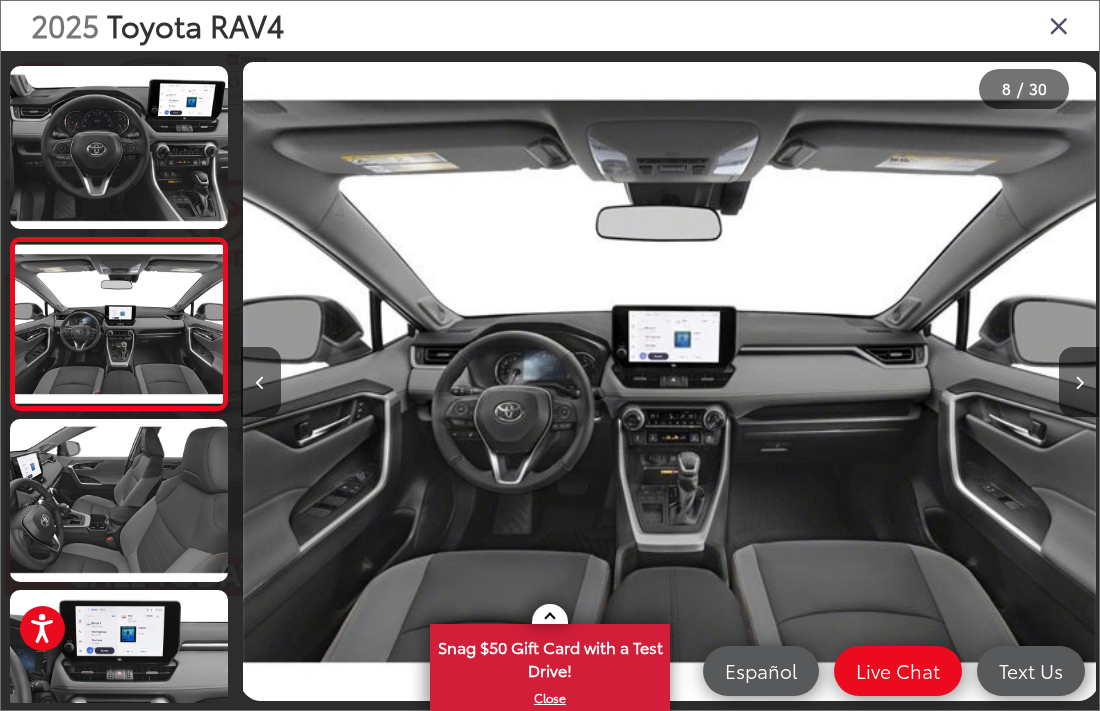 click at bounding box center (1079, 382) 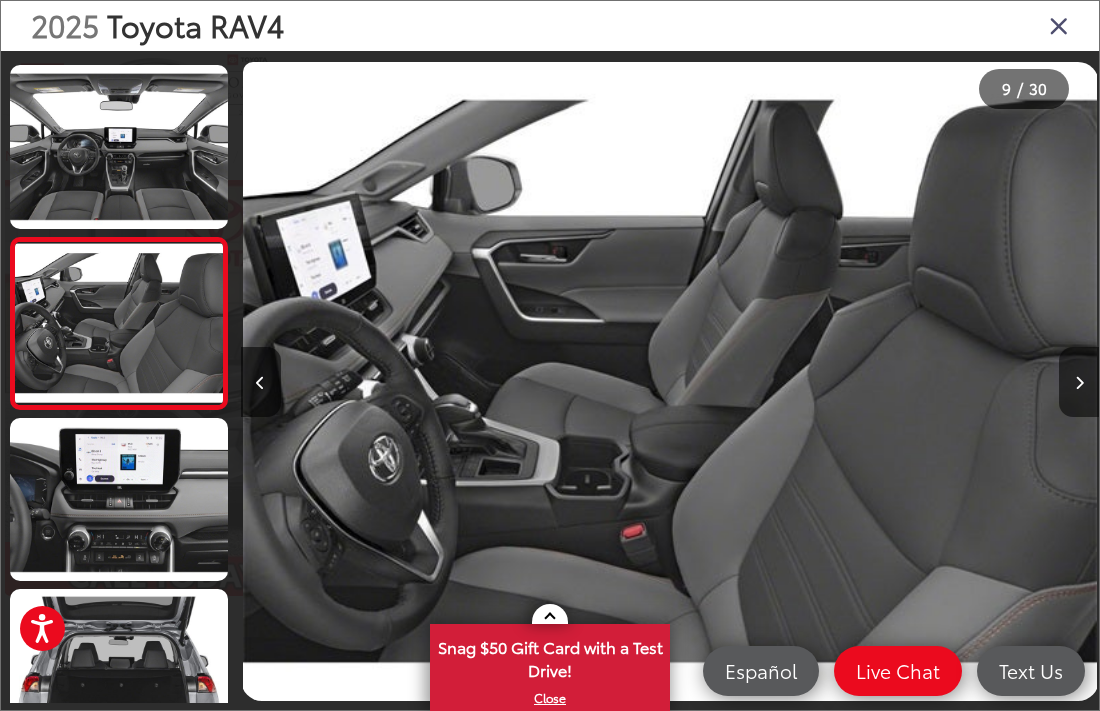 click at bounding box center (1079, 382) 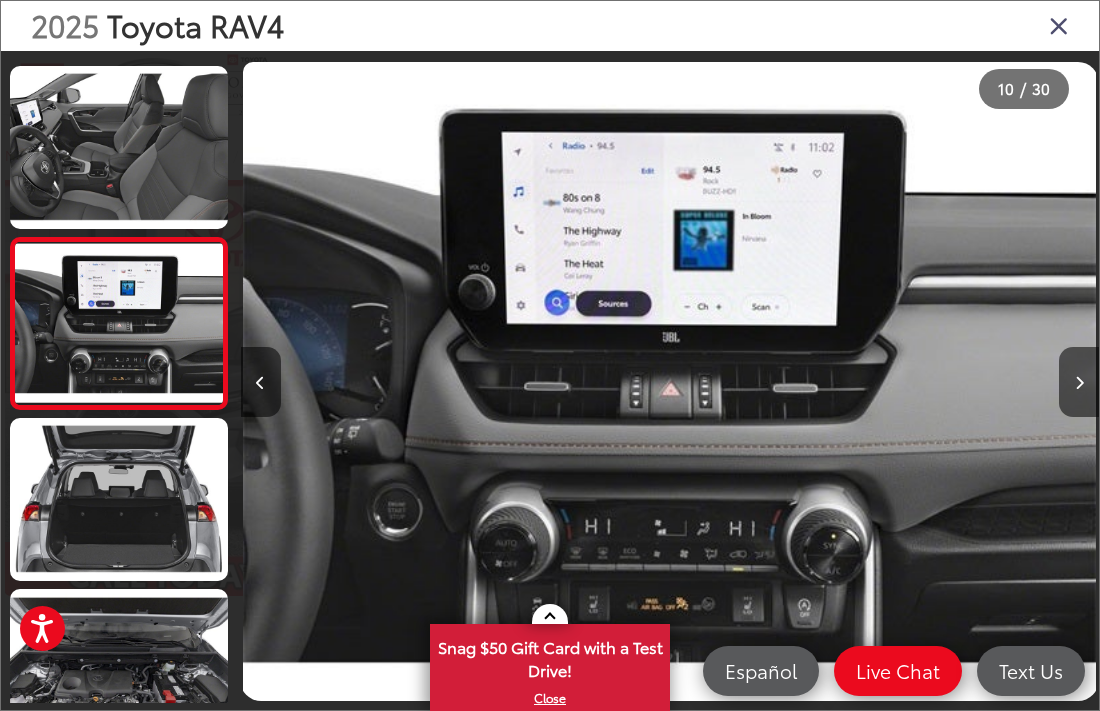 click at bounding box center (1079, 382) 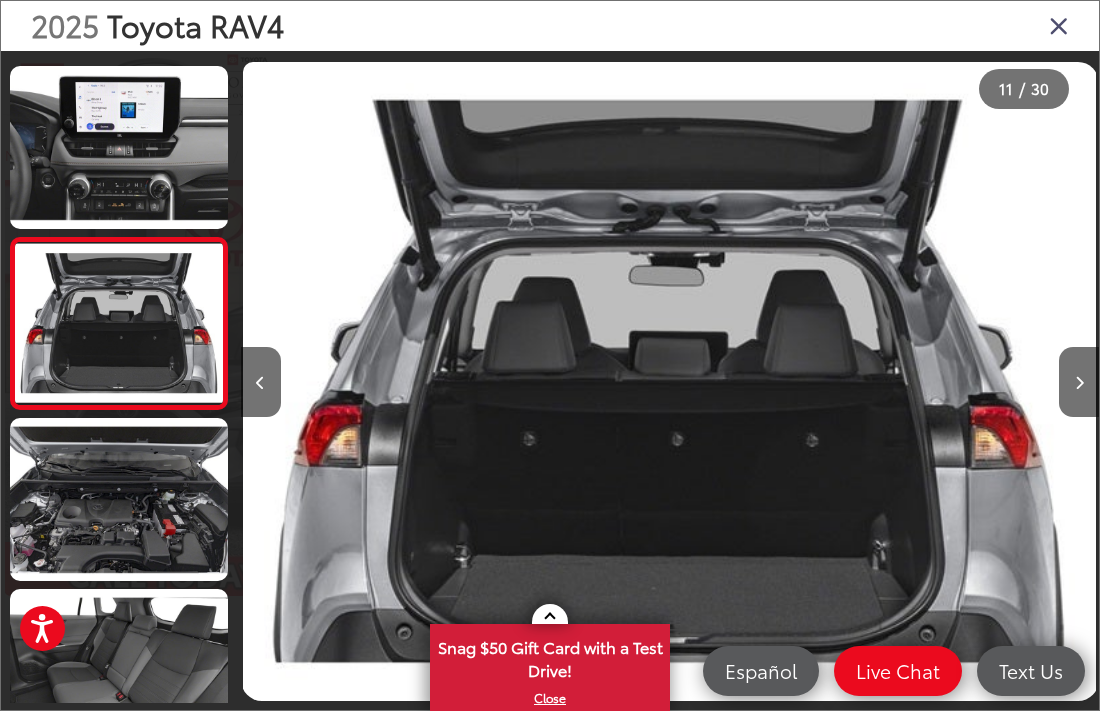 click at bounding box center [1079, 382] 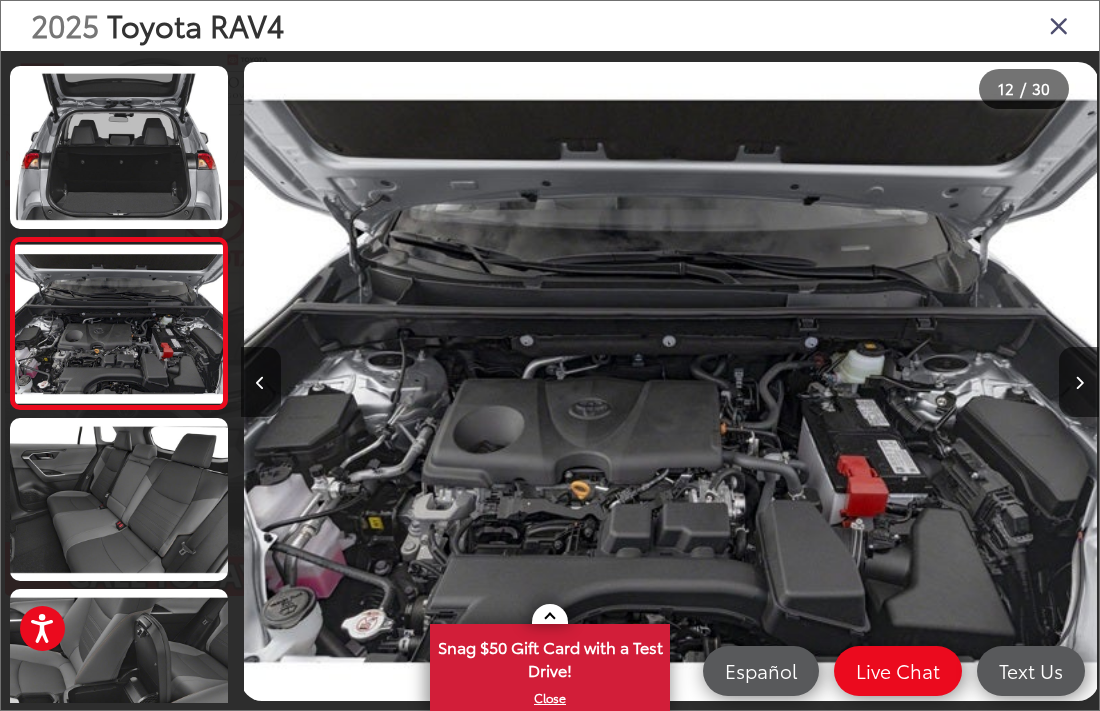 click at bounding box center [1079, 382] 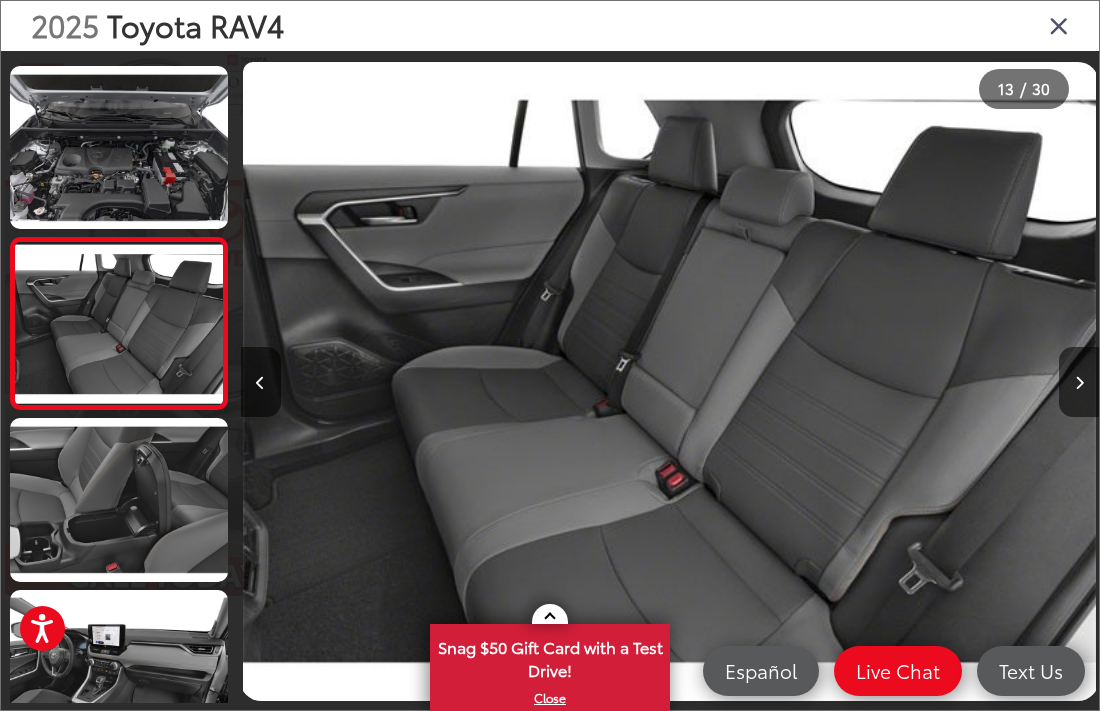 click at bounding box center [1079, 382] 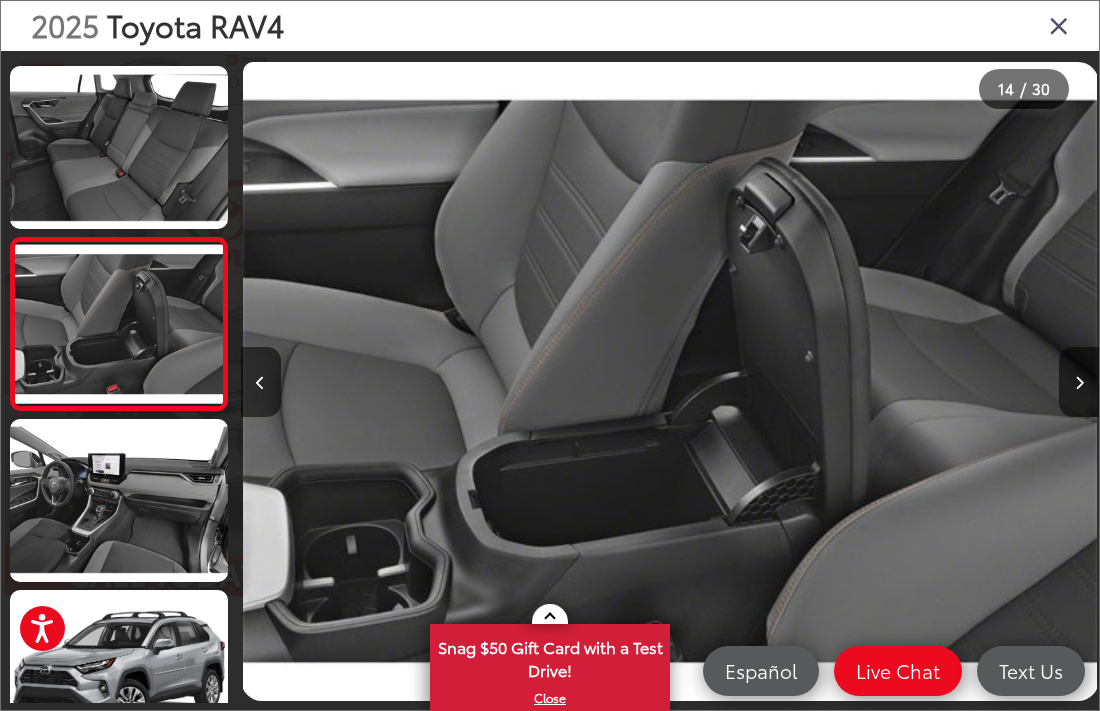 click at bounding box center (1079, 382) 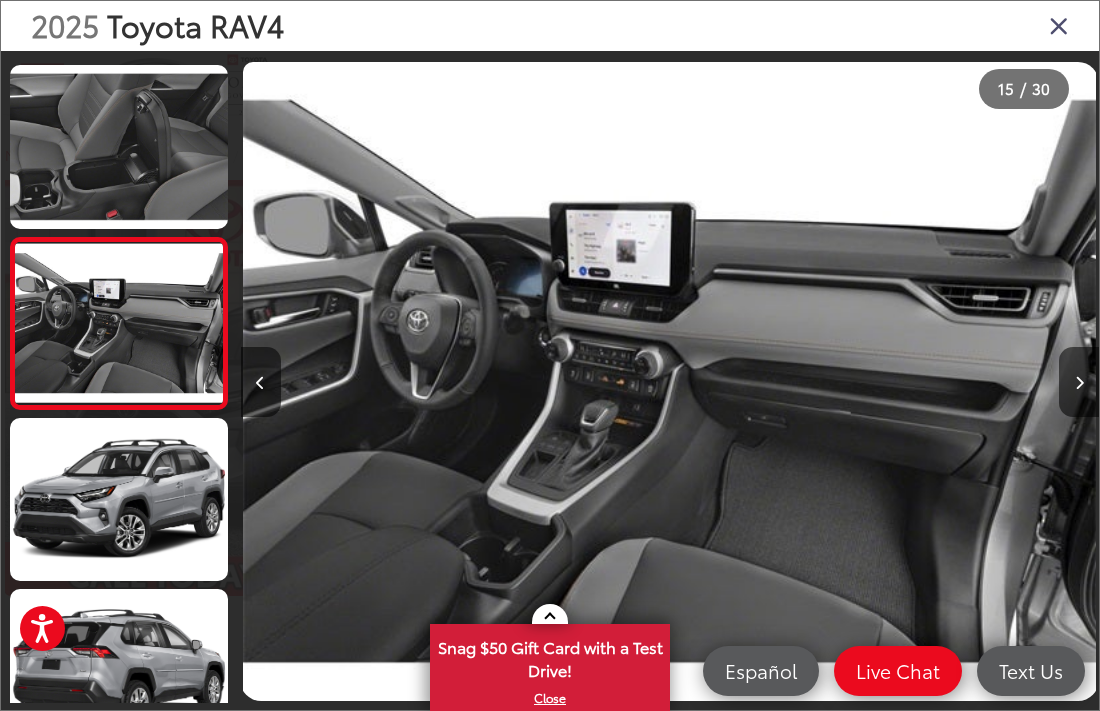 click at bounding box center [1079, 382] 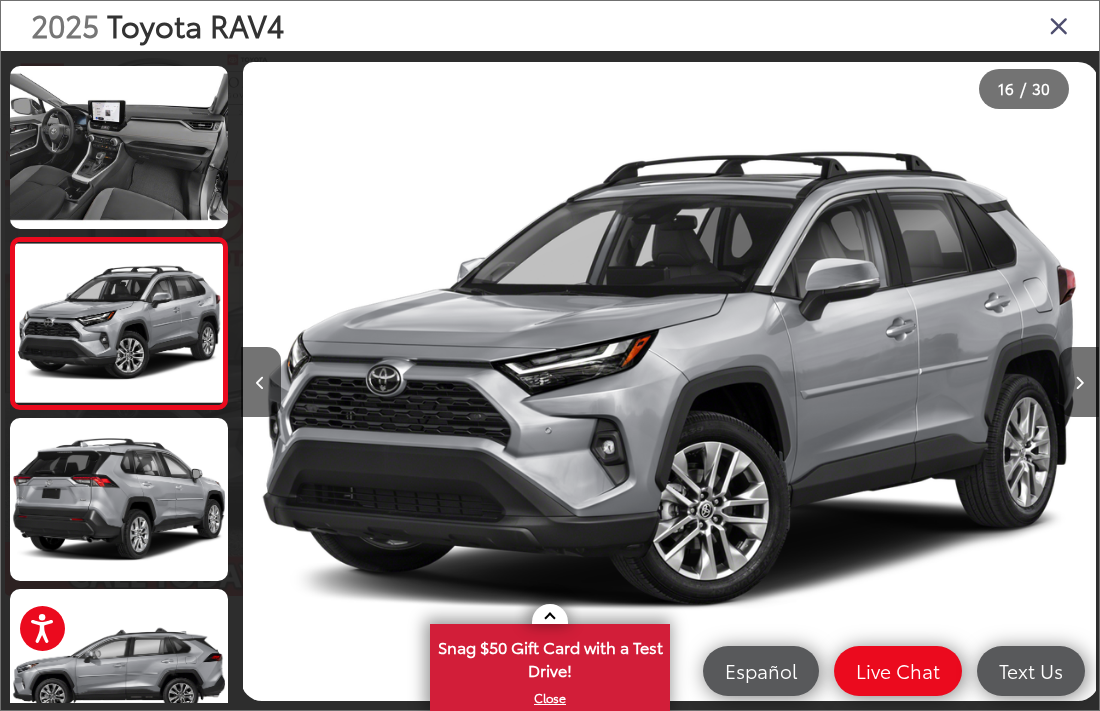 click at bounding box center (1079, 382) 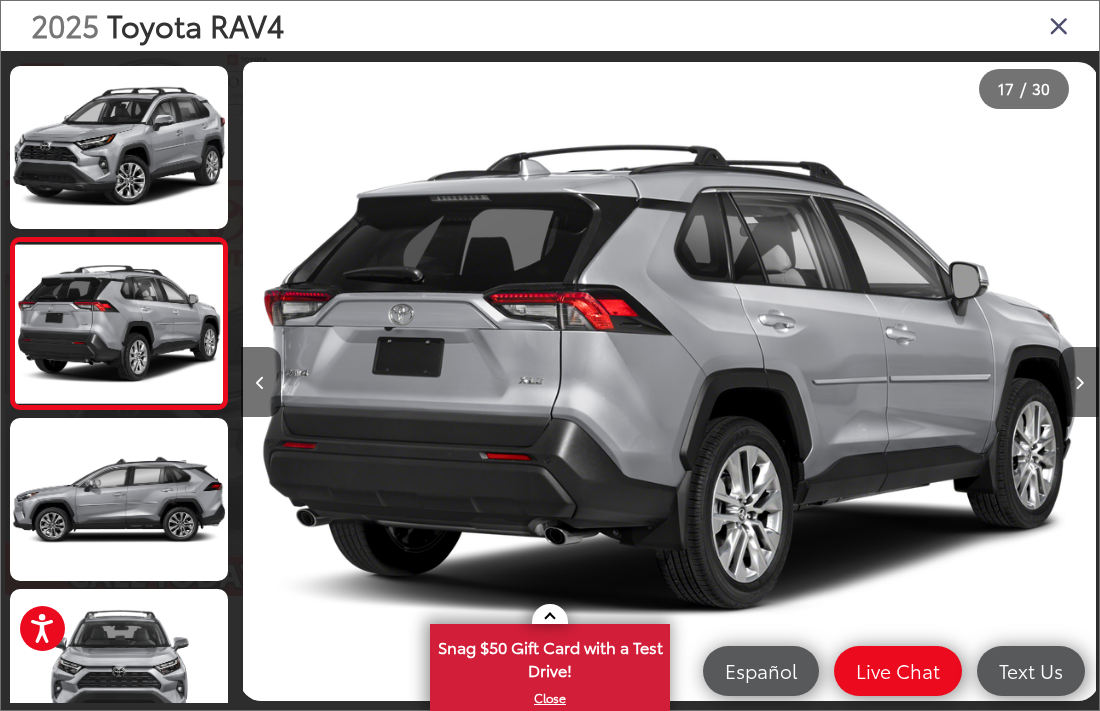 click at bounding box center (1079, 382) 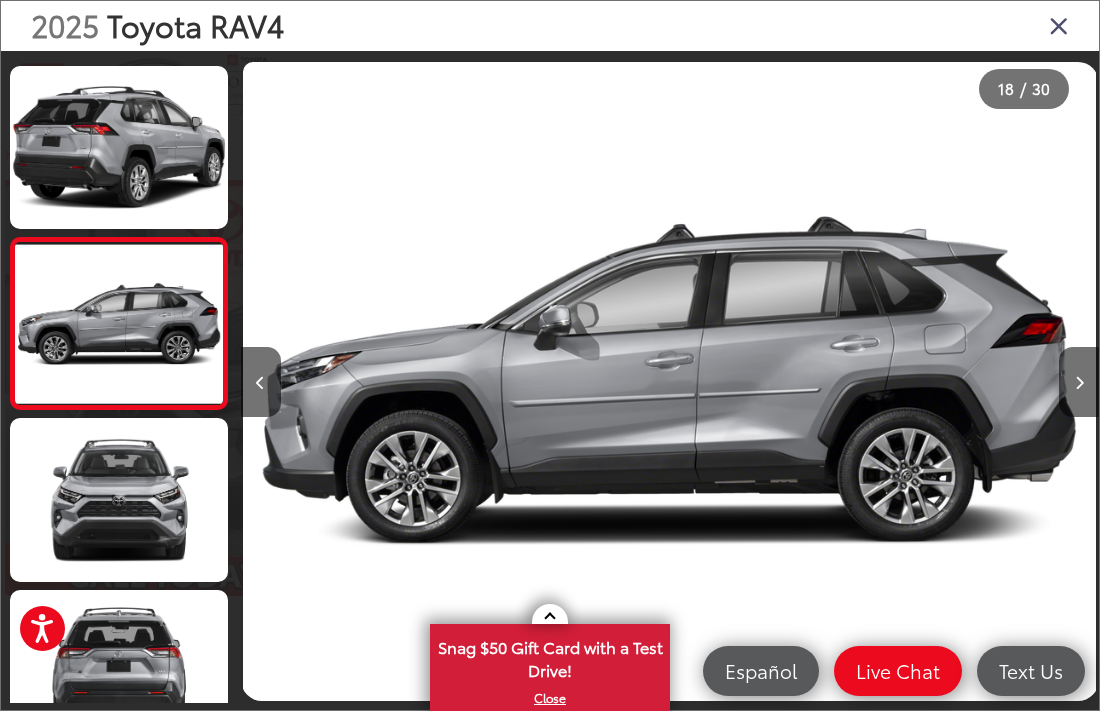 click at bounding box center [1079, 382] 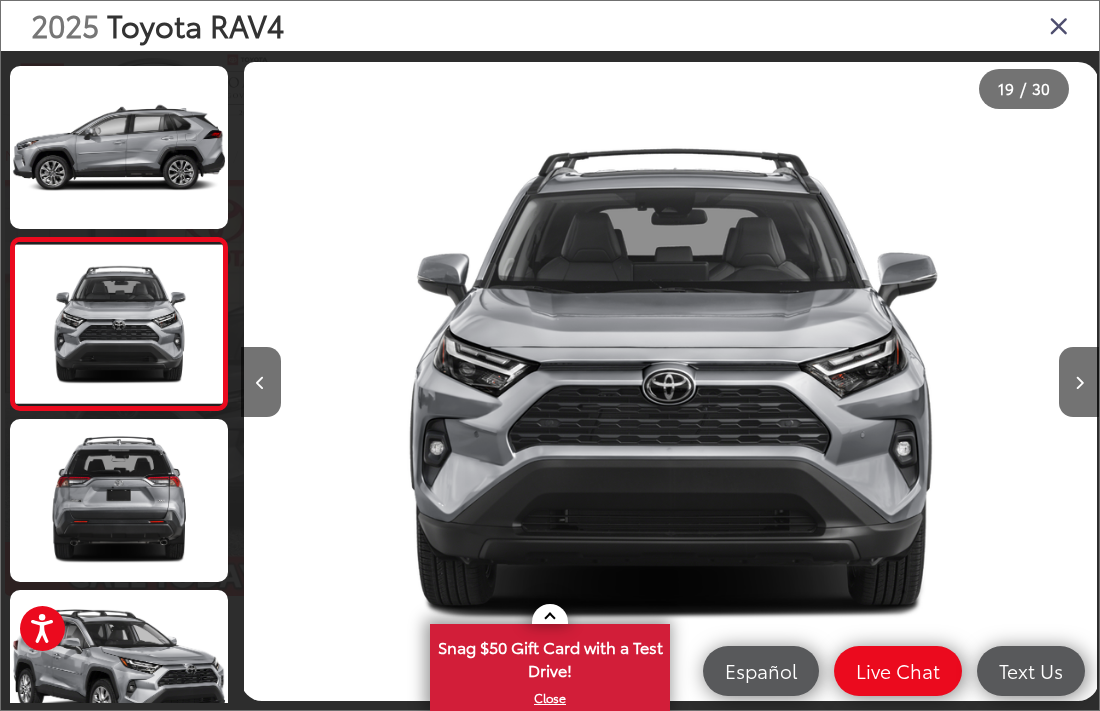 click at bounding box center [1079, 382] 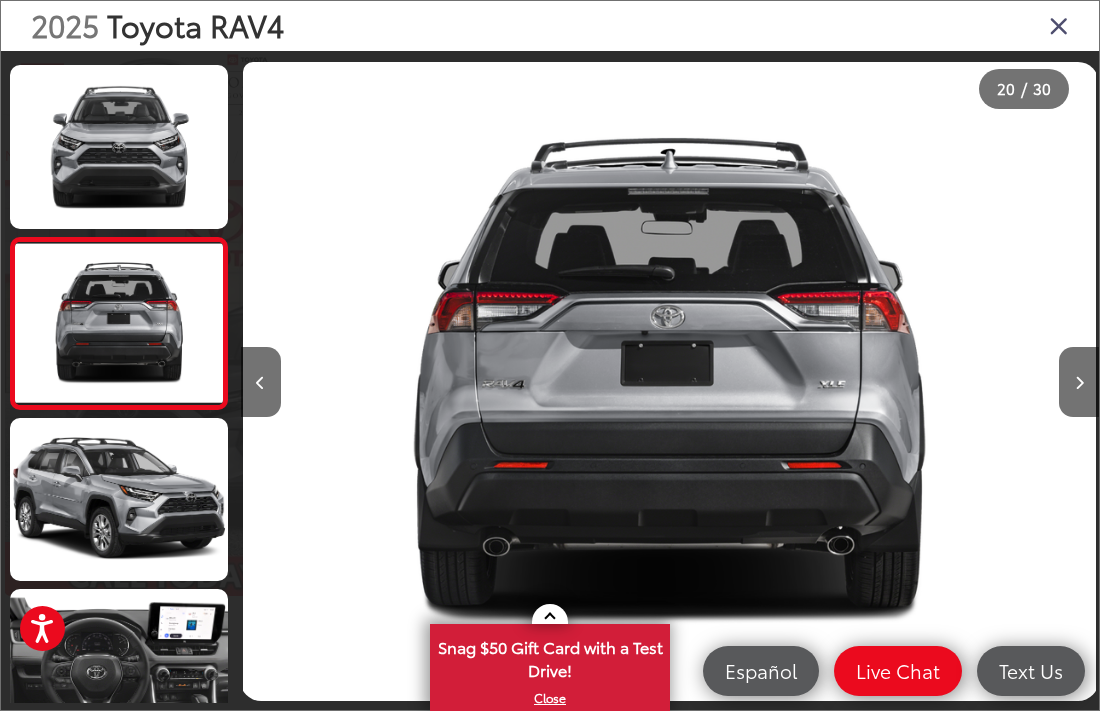 click at bounding box center [1079, 382] 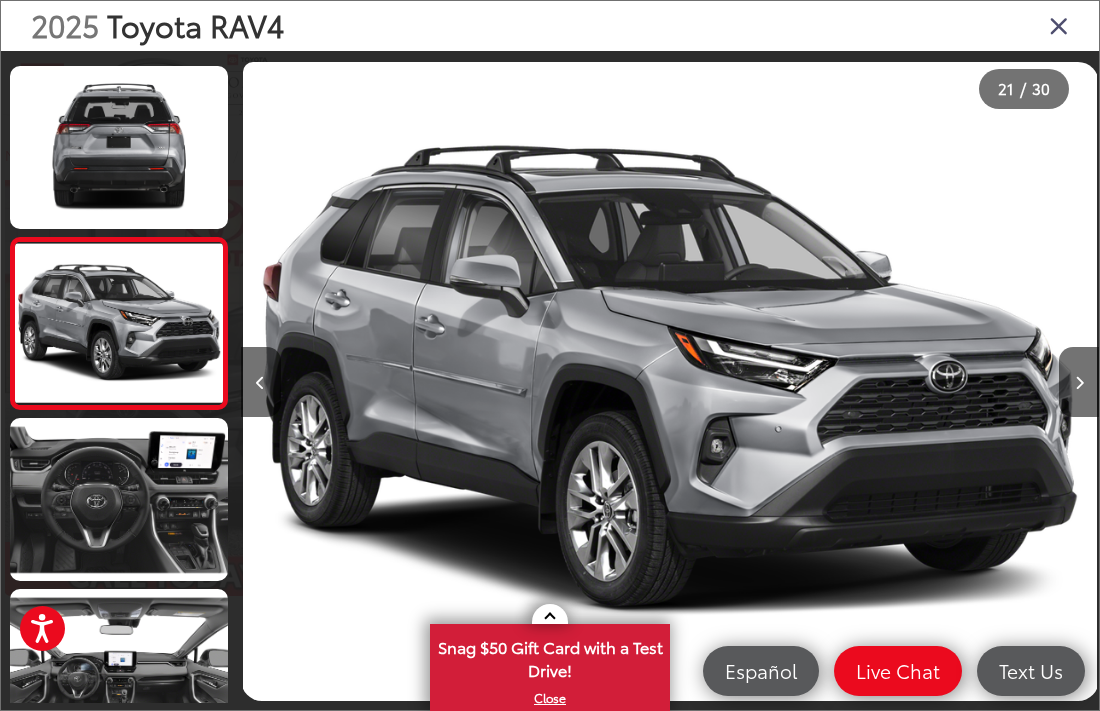 click at bounding box center (1079, 382) 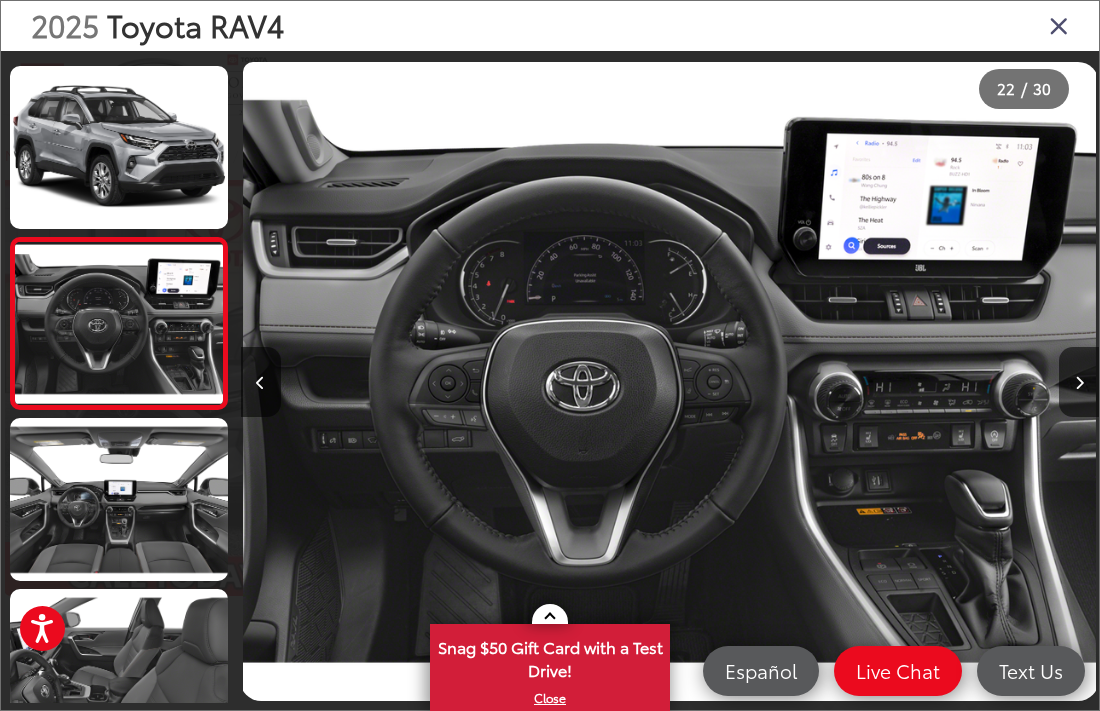 click at bounding box center [1079, 382] 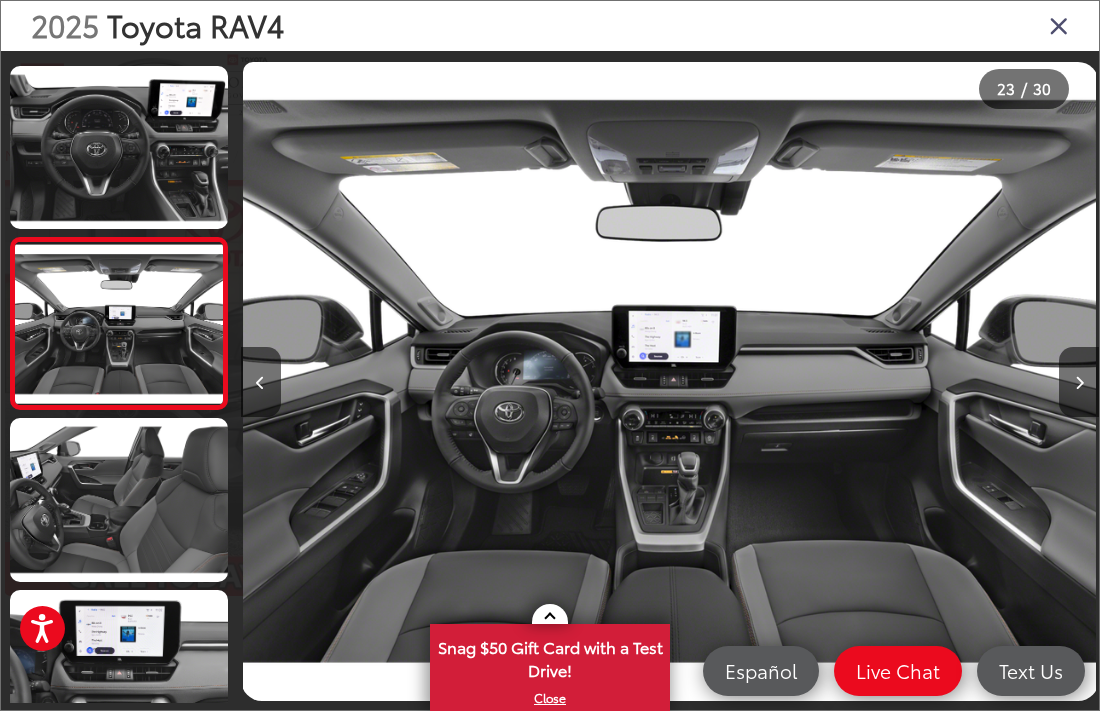 click at bounding box center [1079, 382] 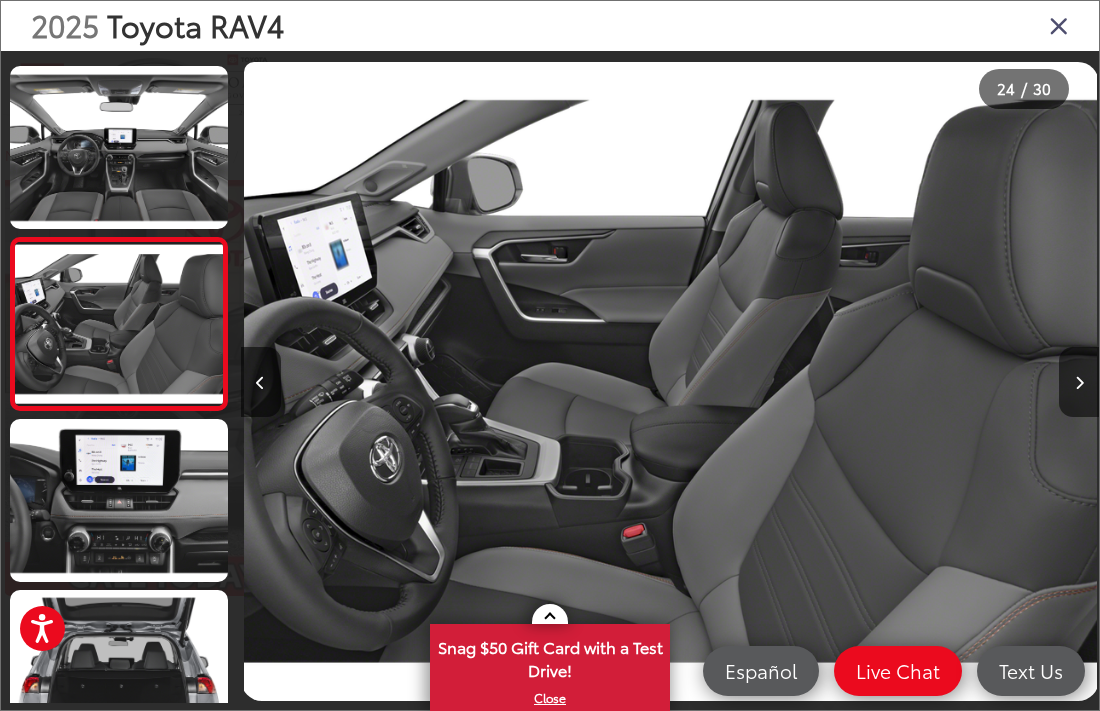 click at bounding box center (1079, 382) 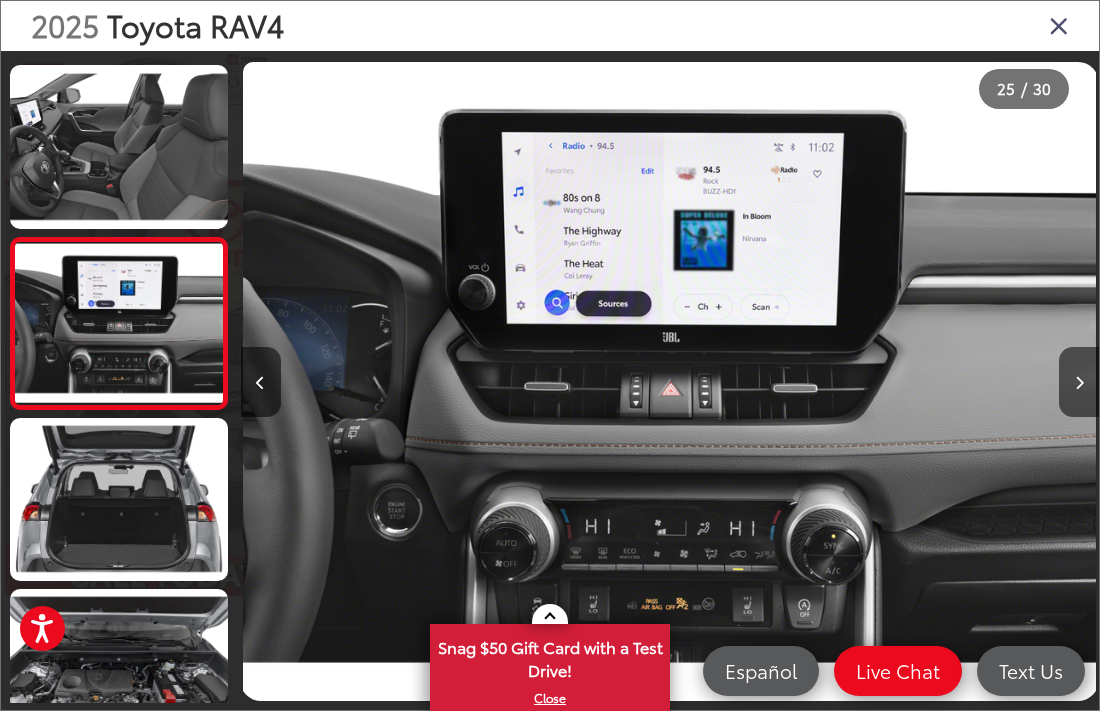 click at bounding box center [1079, 382] 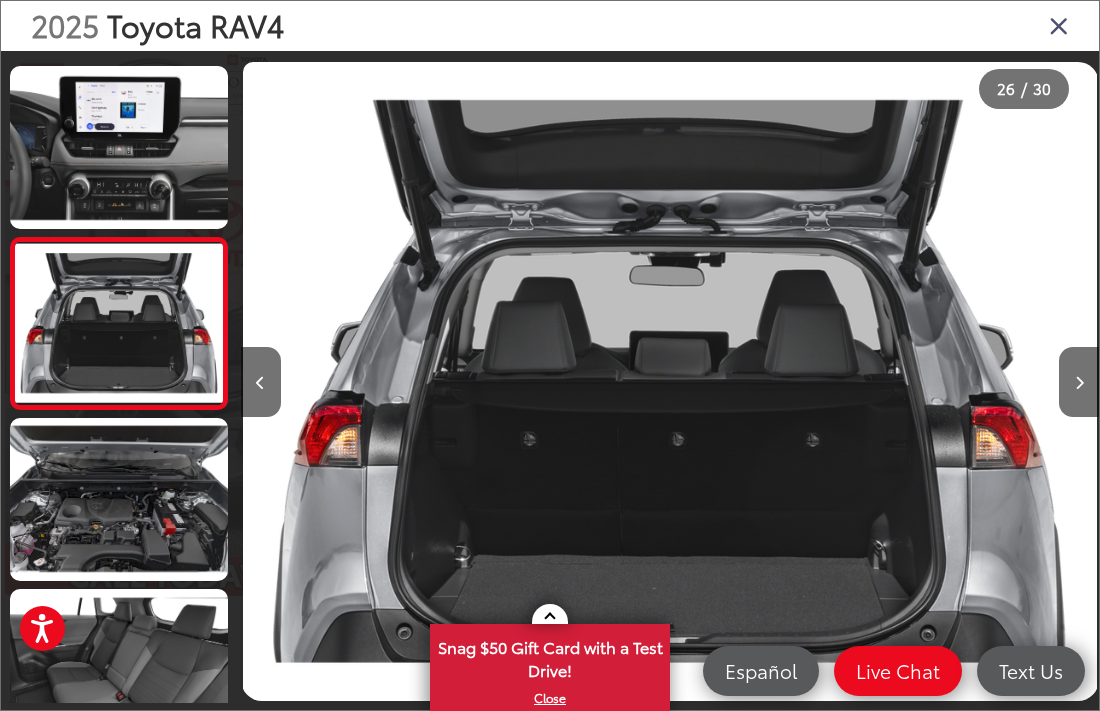 click on "2025   Toyota RAV4" at bounding box center [550, 26] 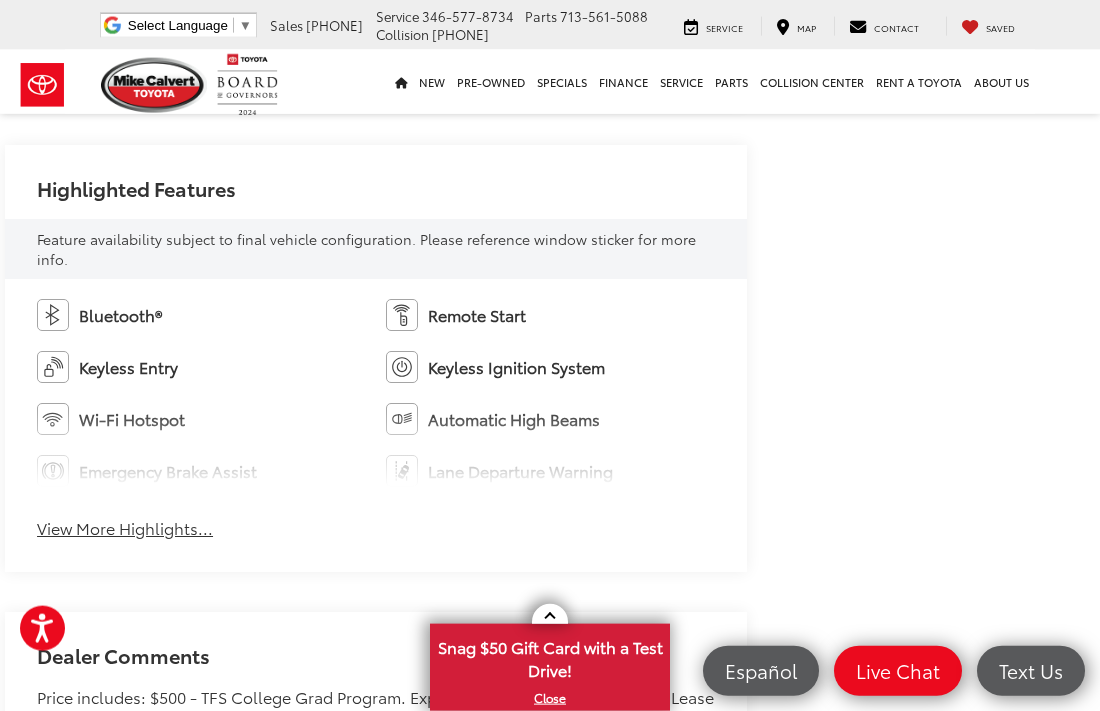 click on "View More Highlights..." at bounding box center [125, 528] 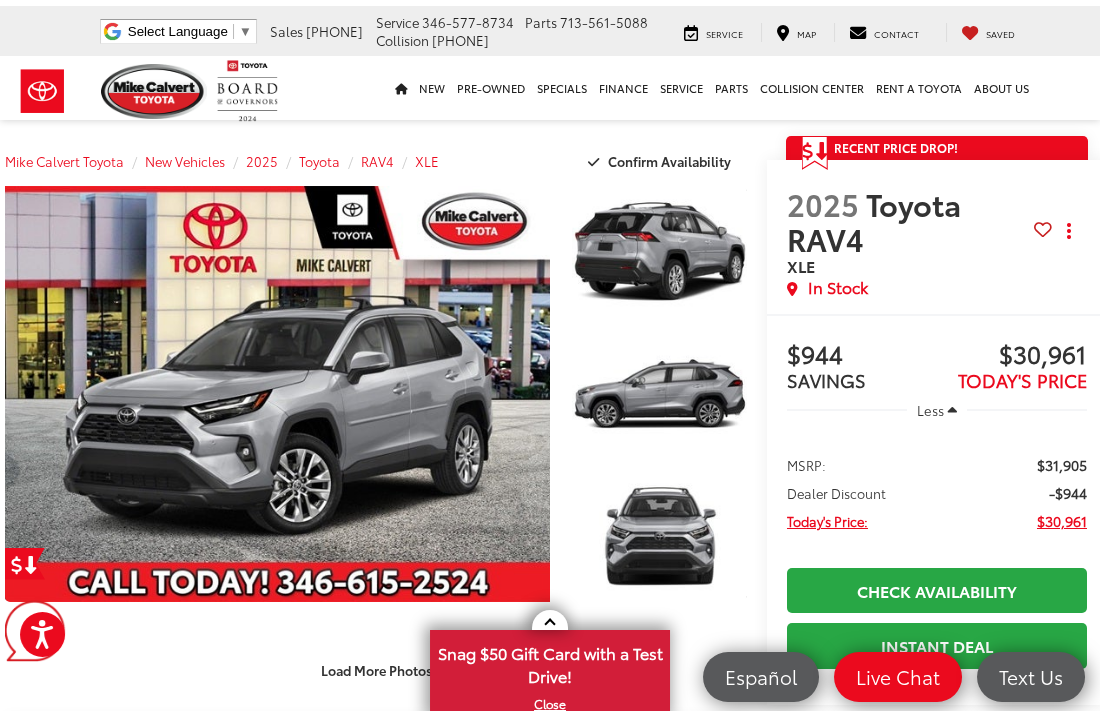 scroll, scrollTop: 0, scrollLeft: 15, axis: horizontal 